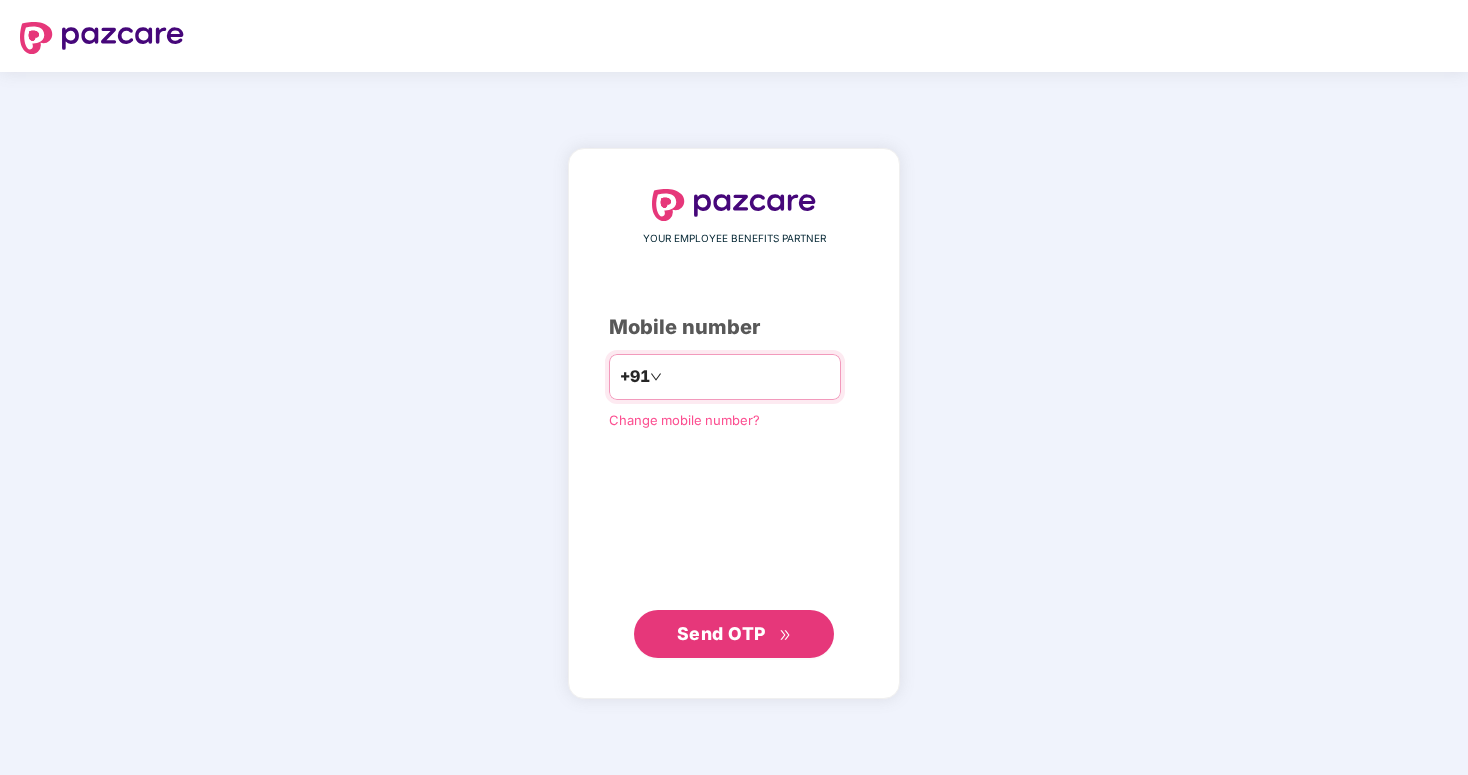 scroll, scrollTop: 0, scrollLeft: 0, axis: both 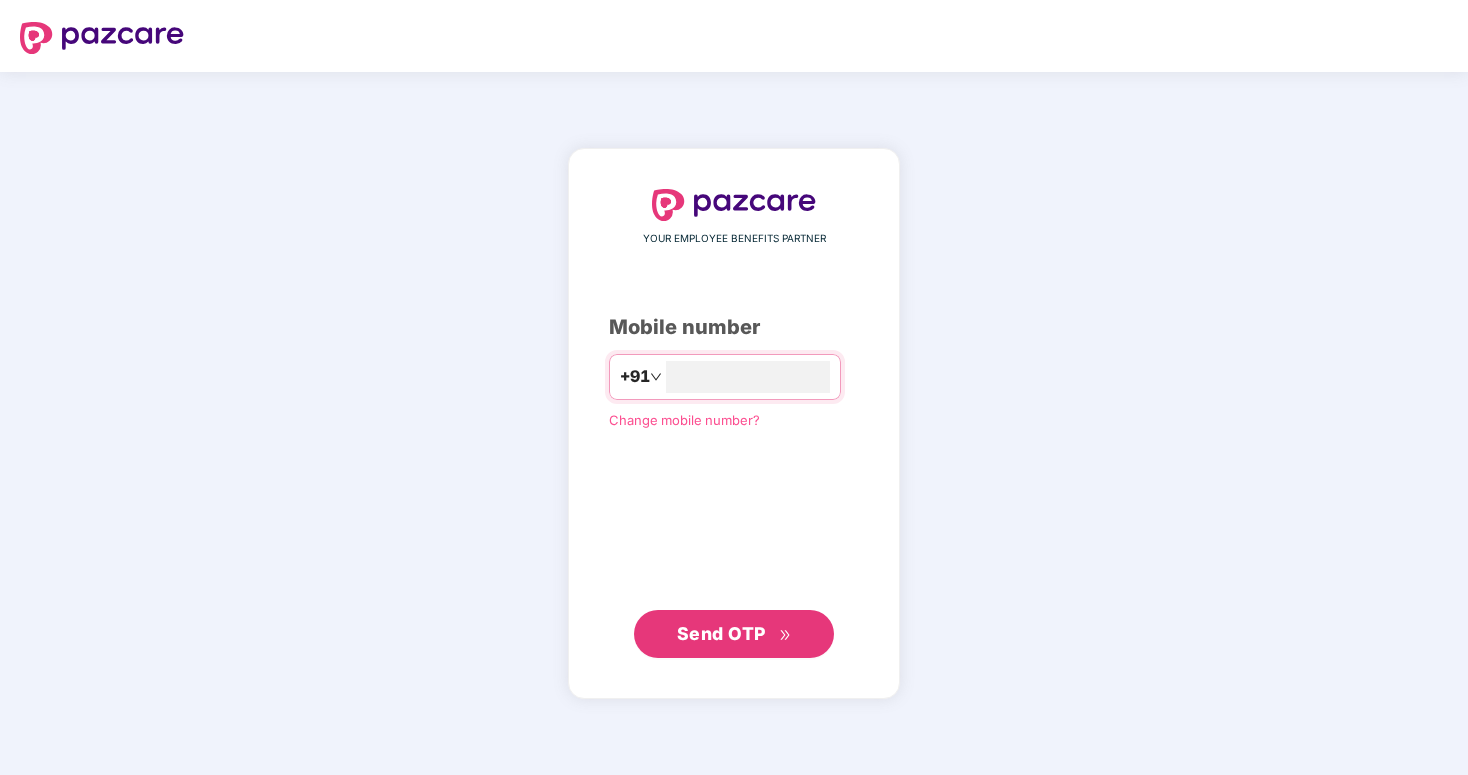 type on "**********" 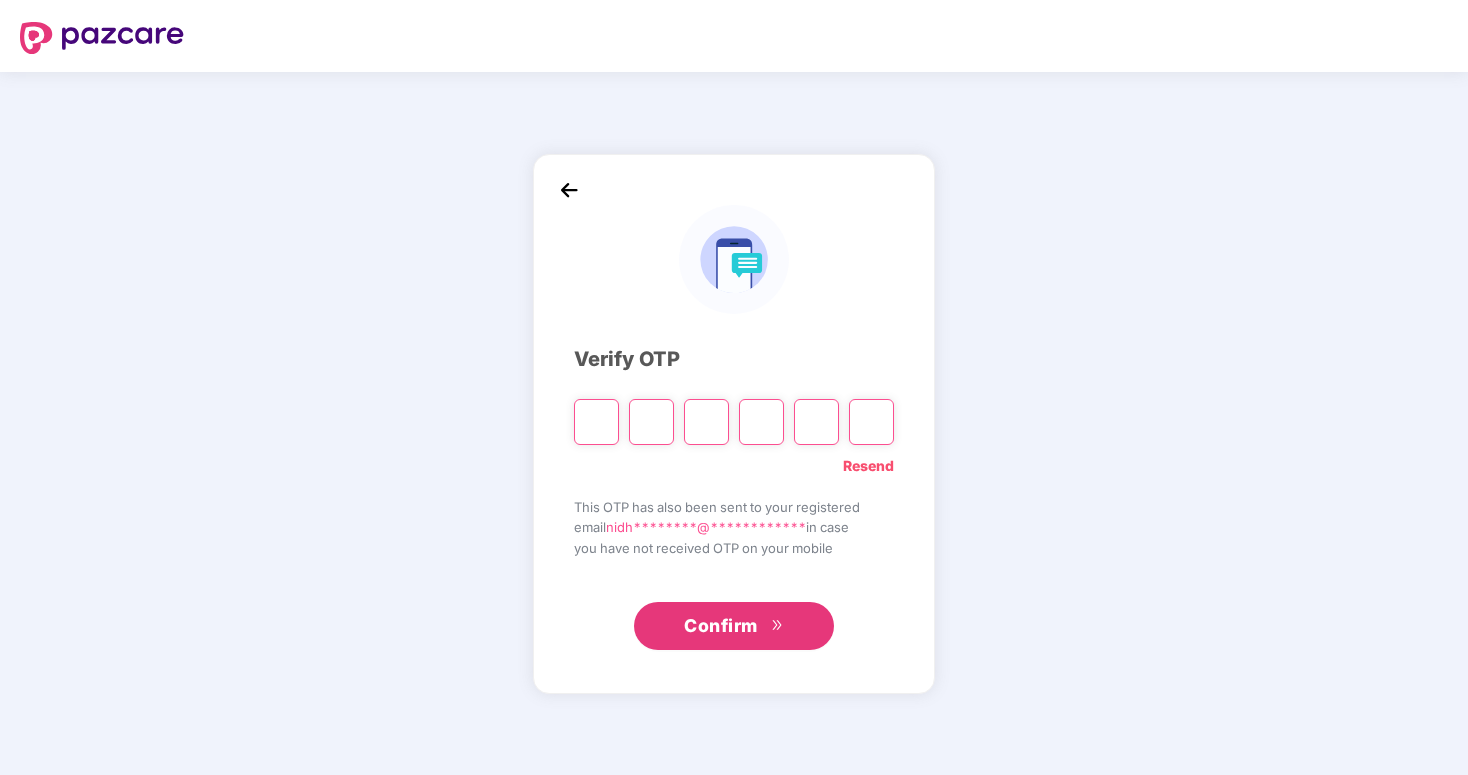type on "*" 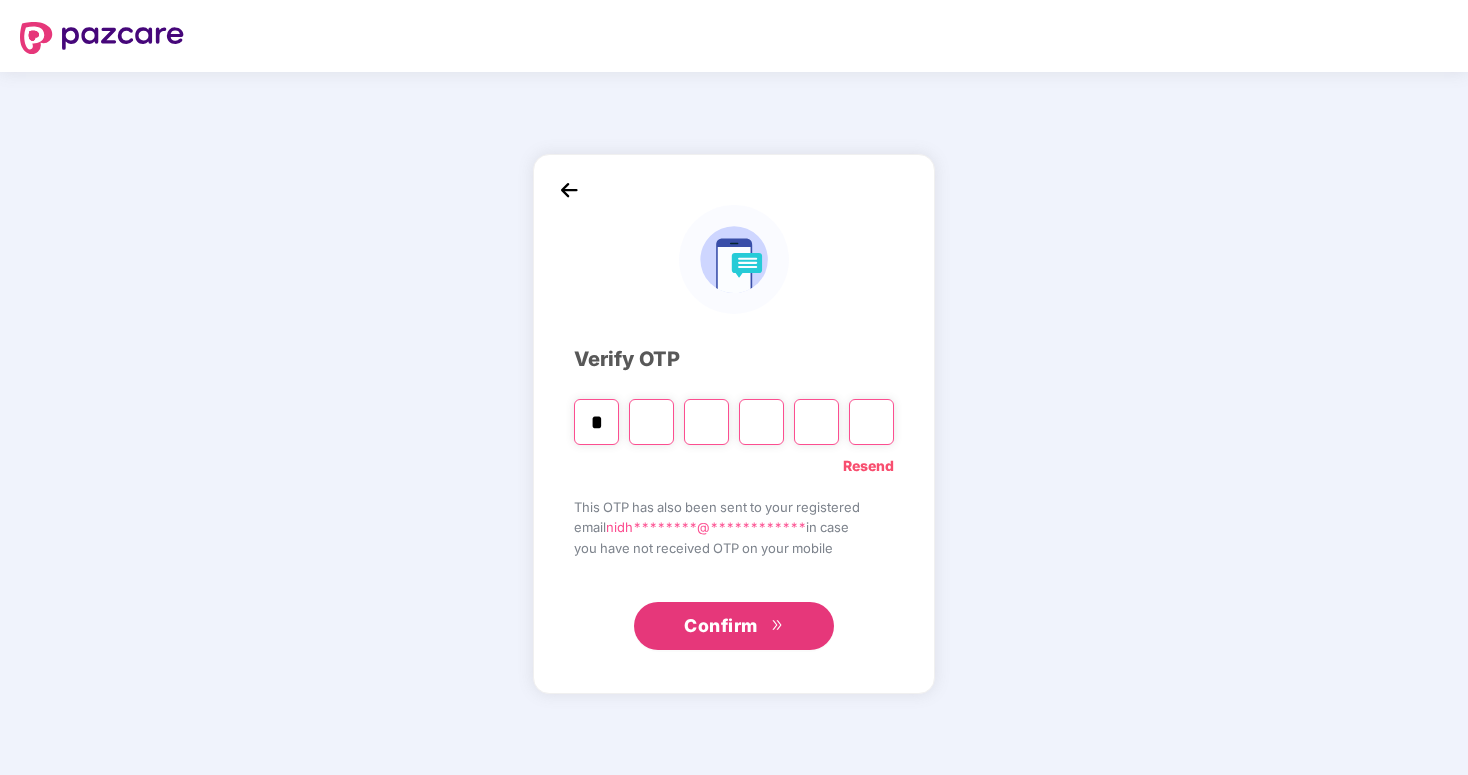 type on "*" 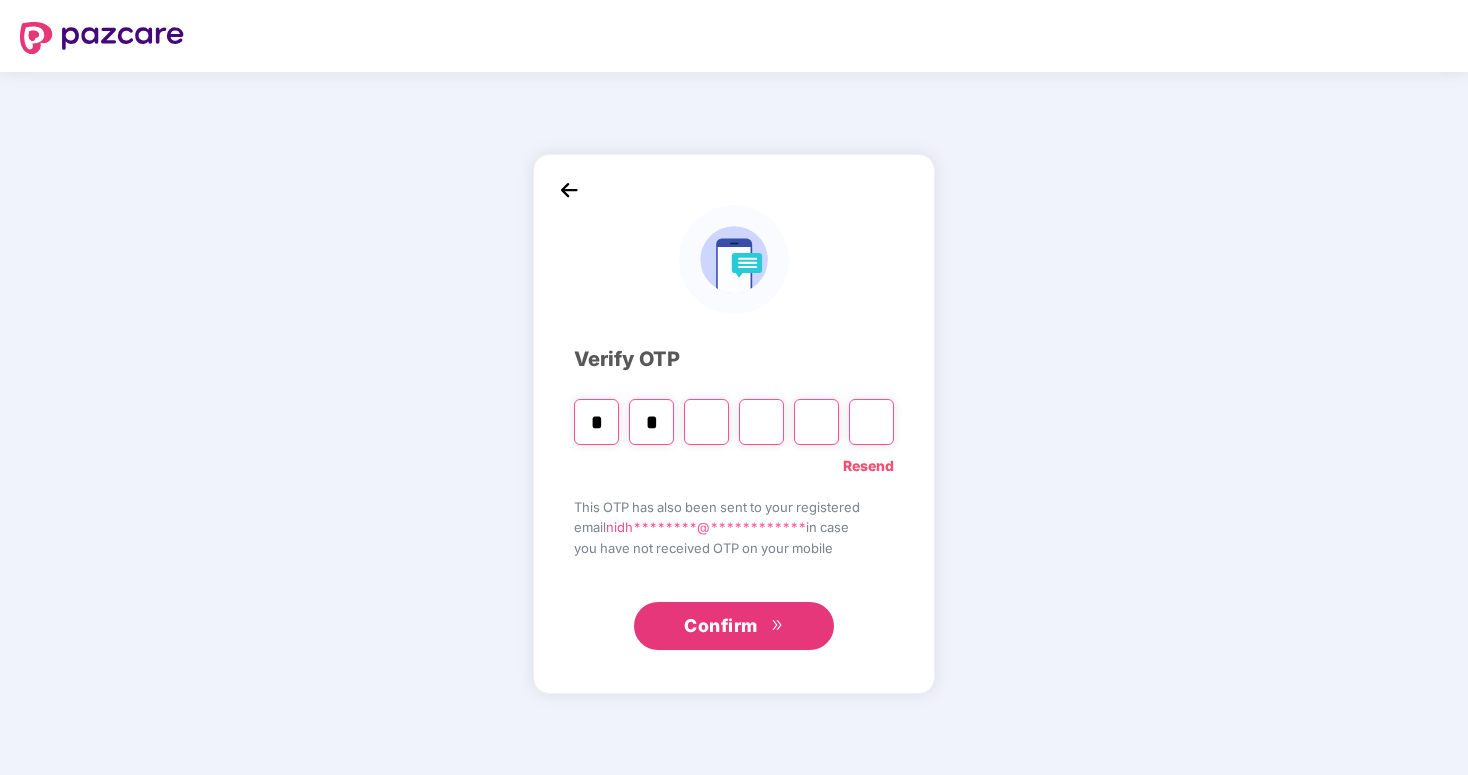 type on "*" 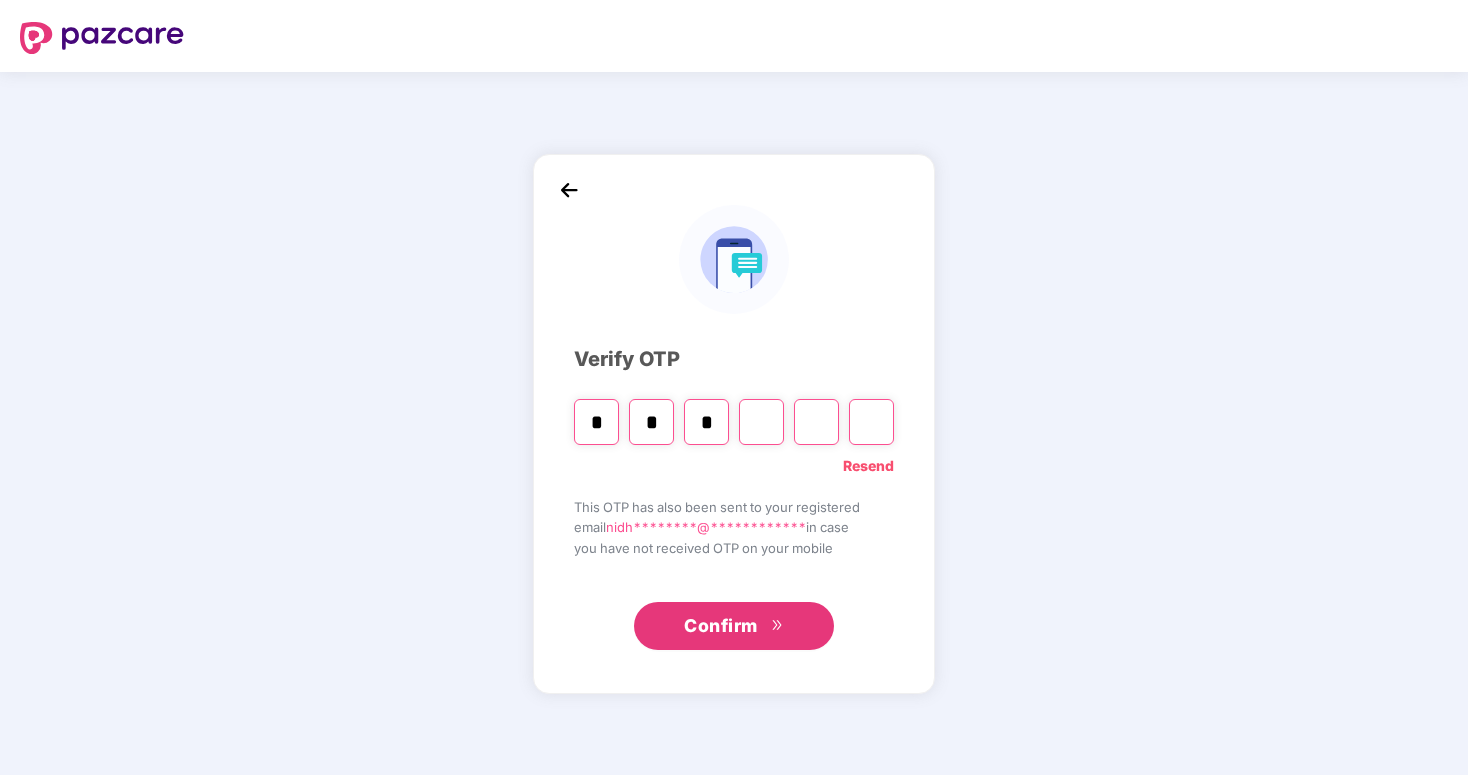 type on "*" 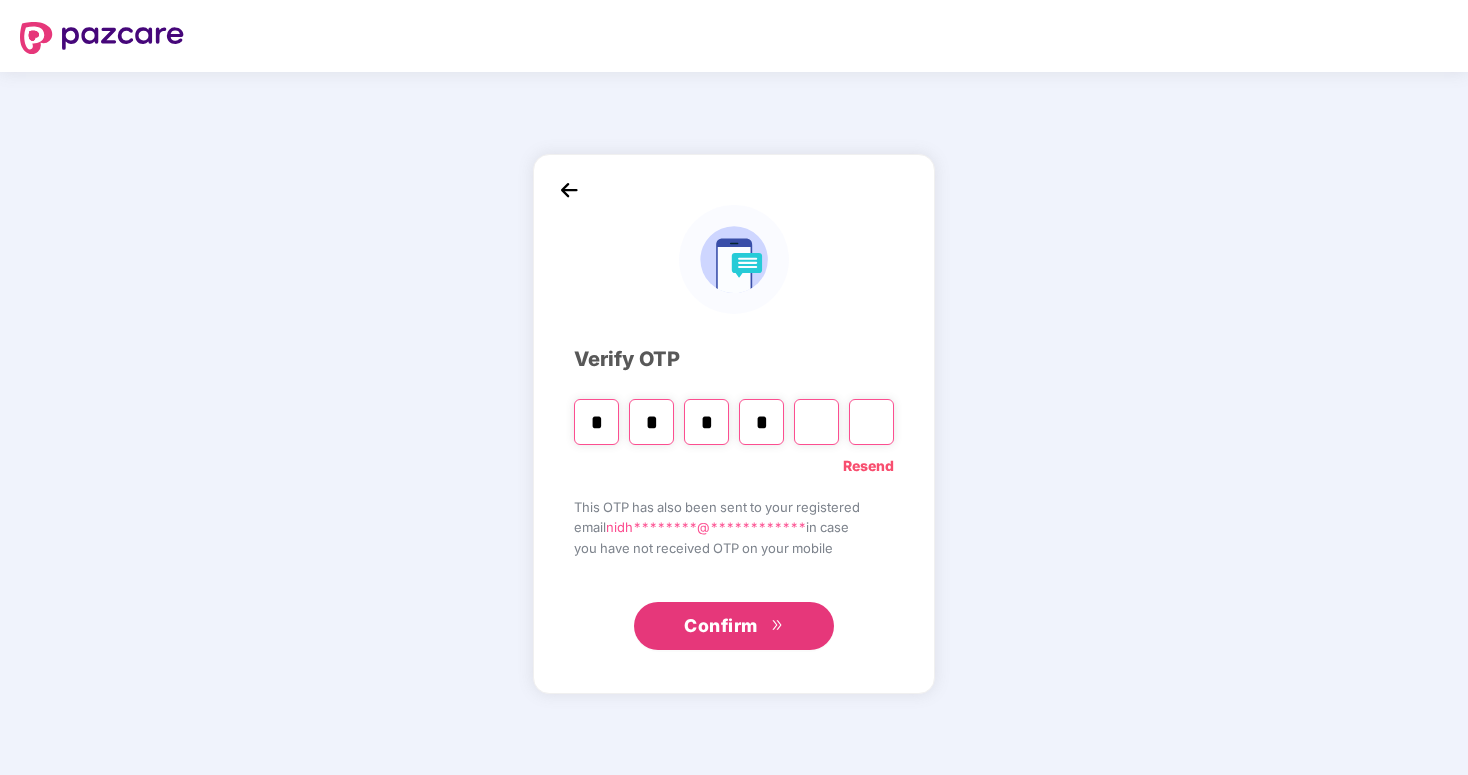 type on "*" 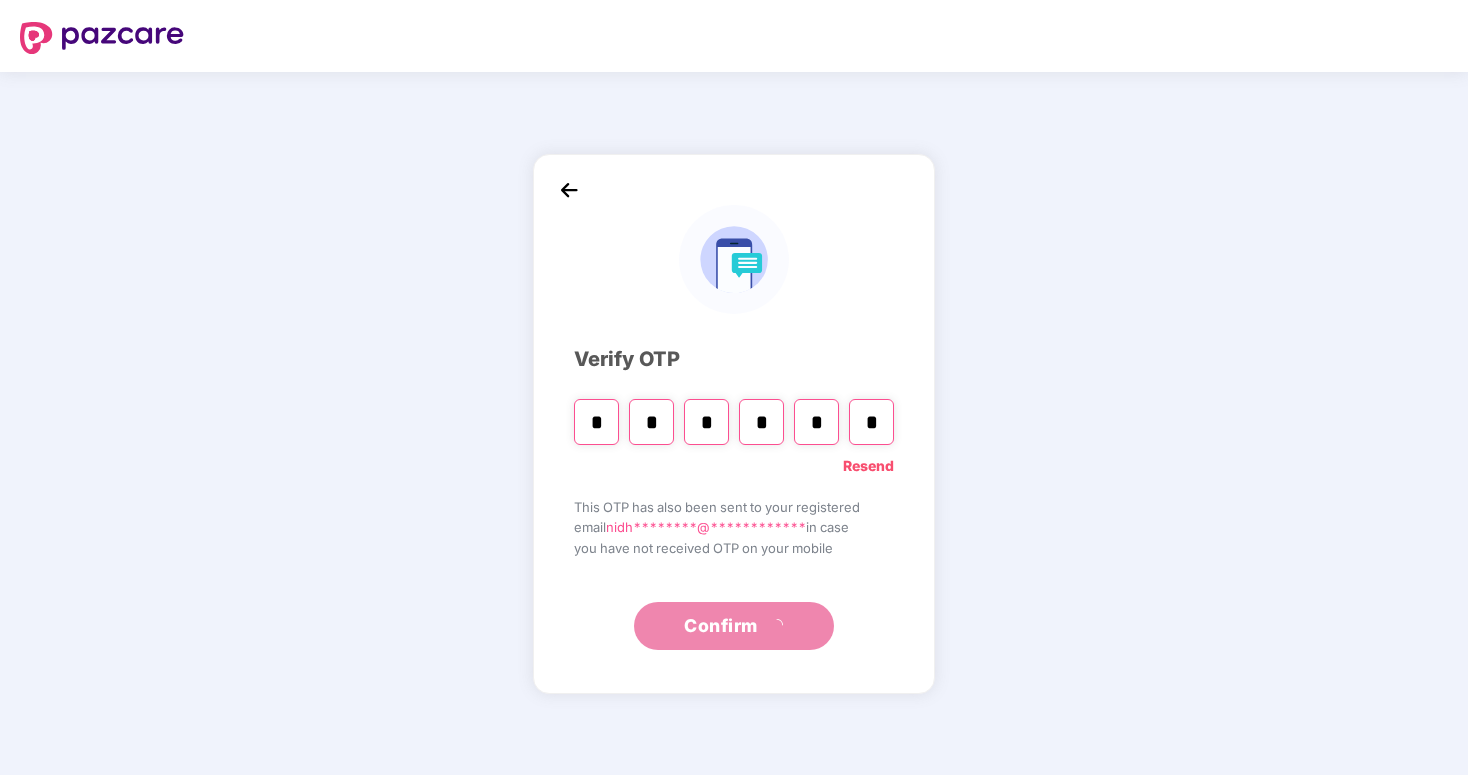 type on "*" 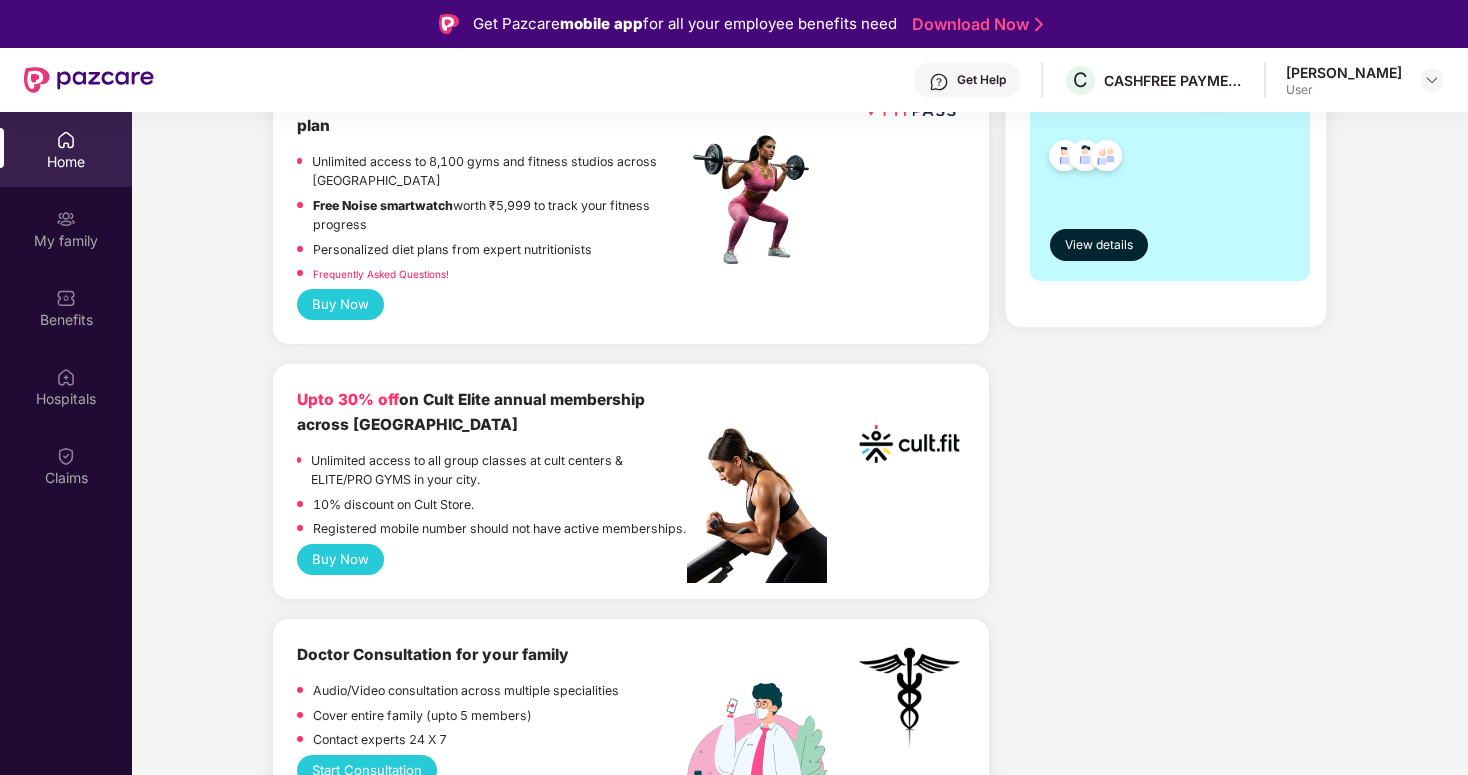 scroll, scrollTop: 594, scrollLeft: 0, axis: vertical 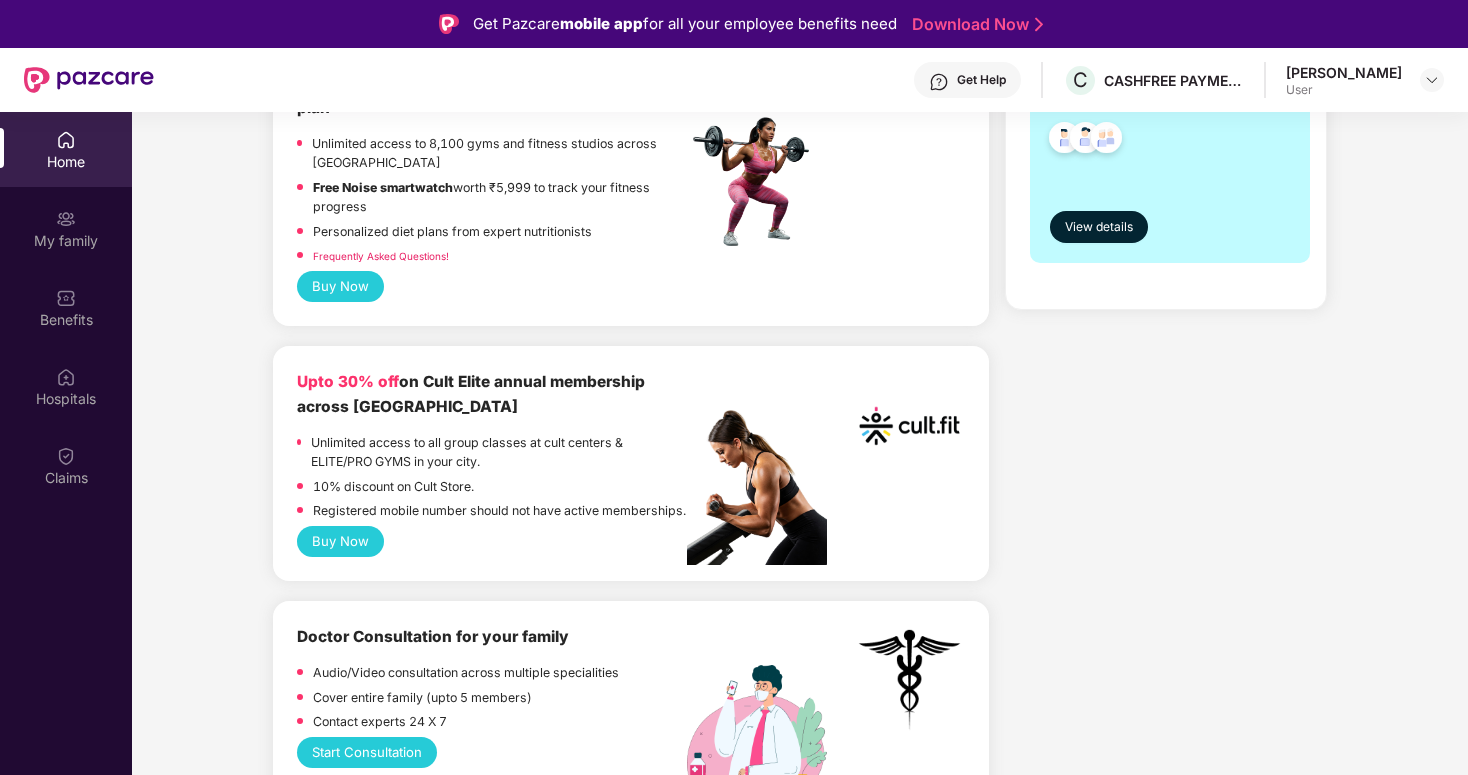 click on "Buy Now" at bounding box center (340, 541) 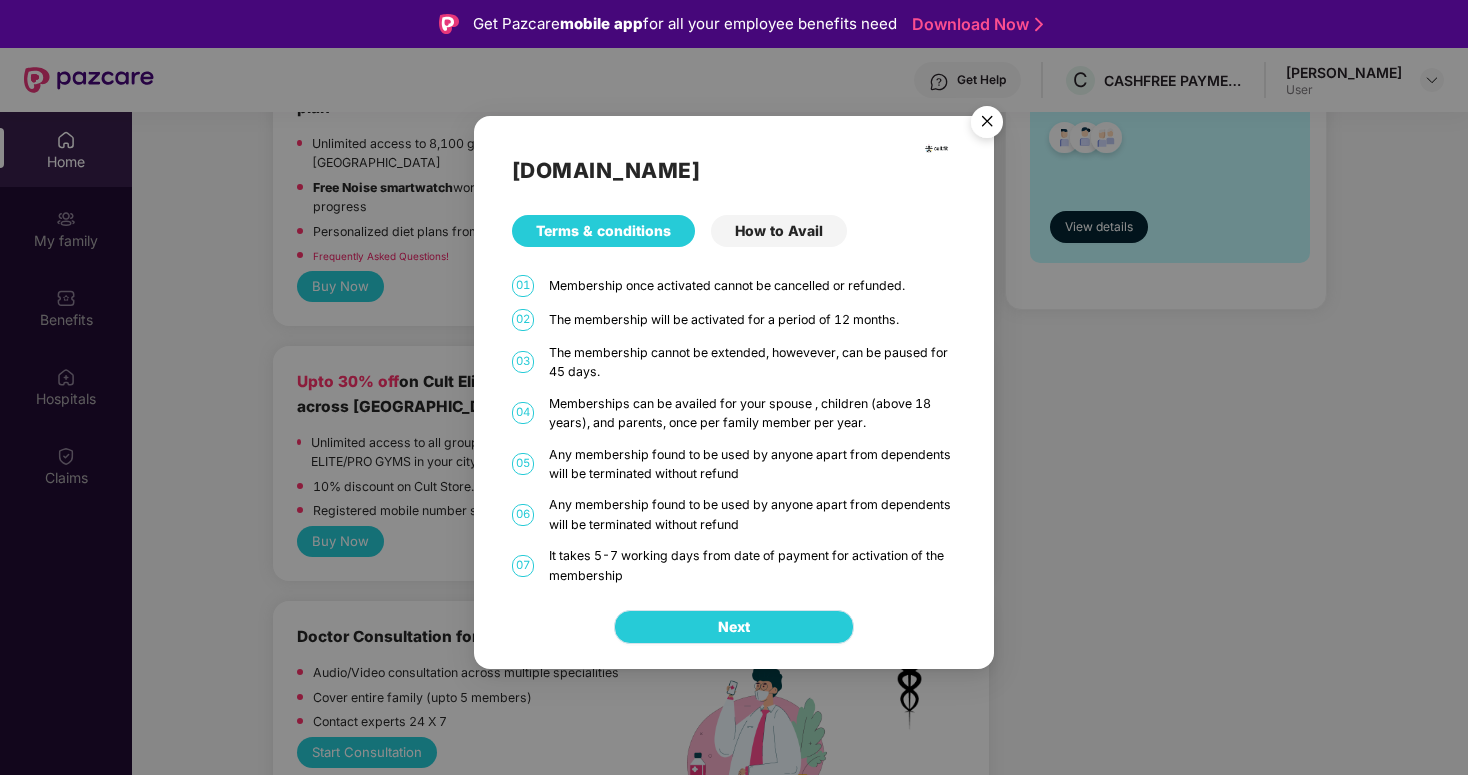 click on "Next" at bounding box center (734, 627) 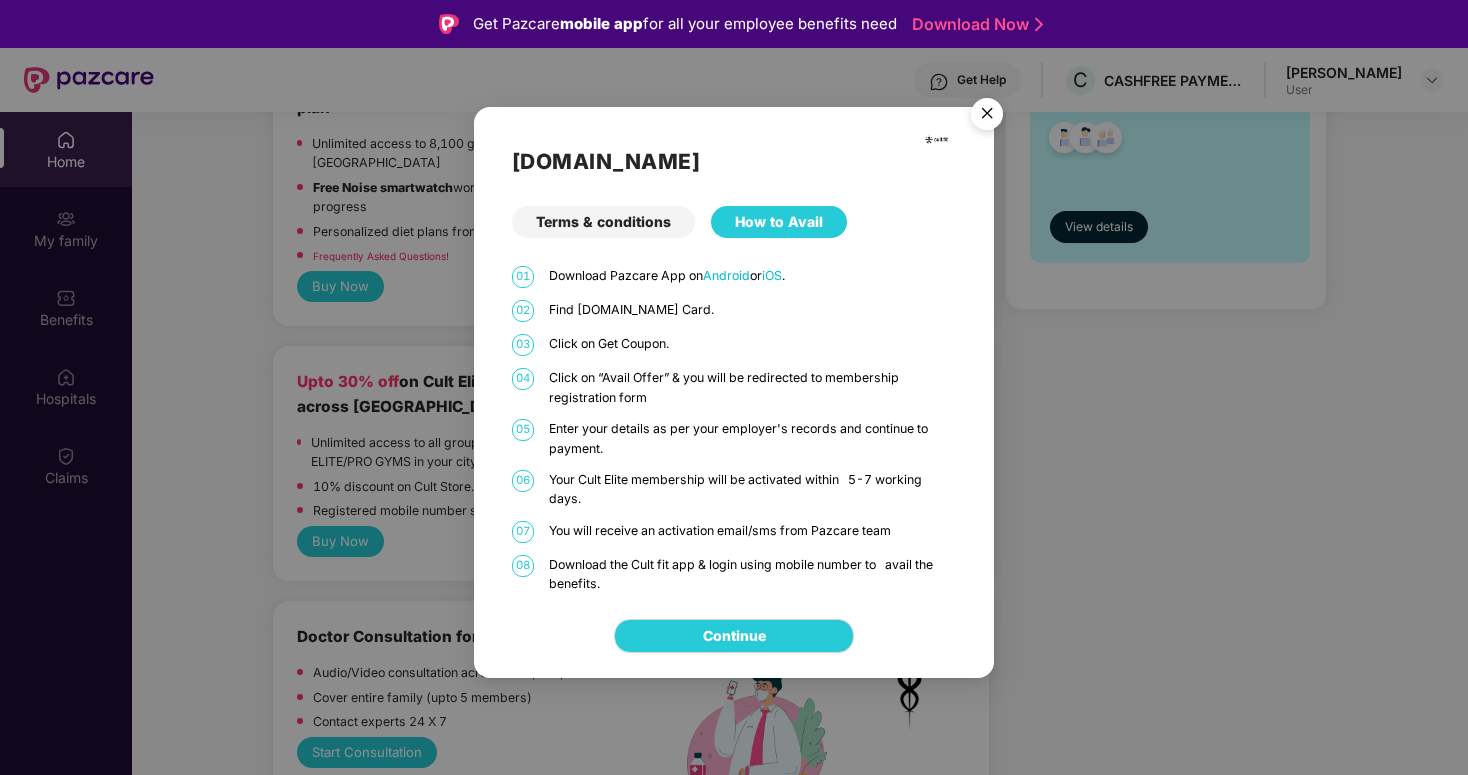 click on "Continue" at bounding box center [734, 636] 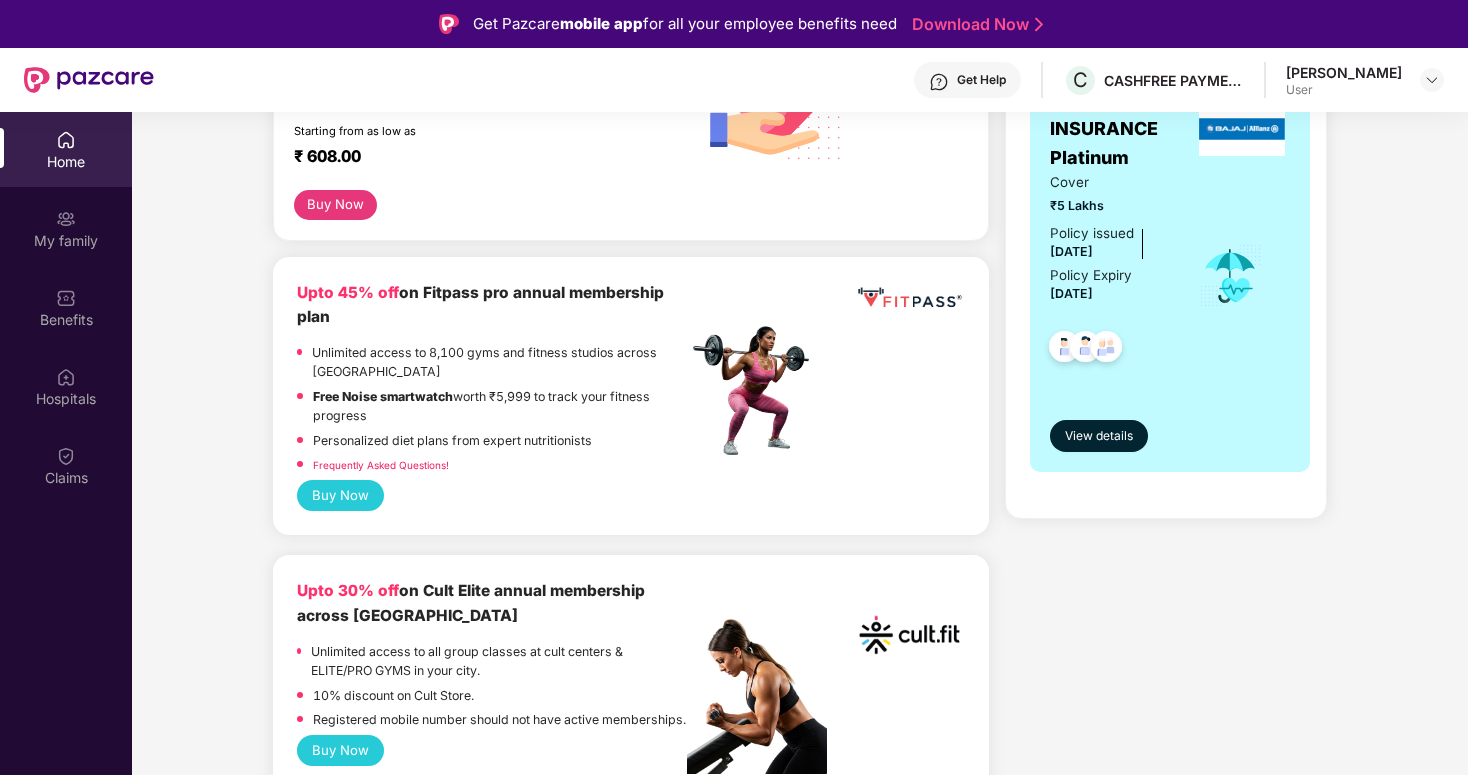 scroll, scrollTop: 0, scrollLeft: 0, axis: both 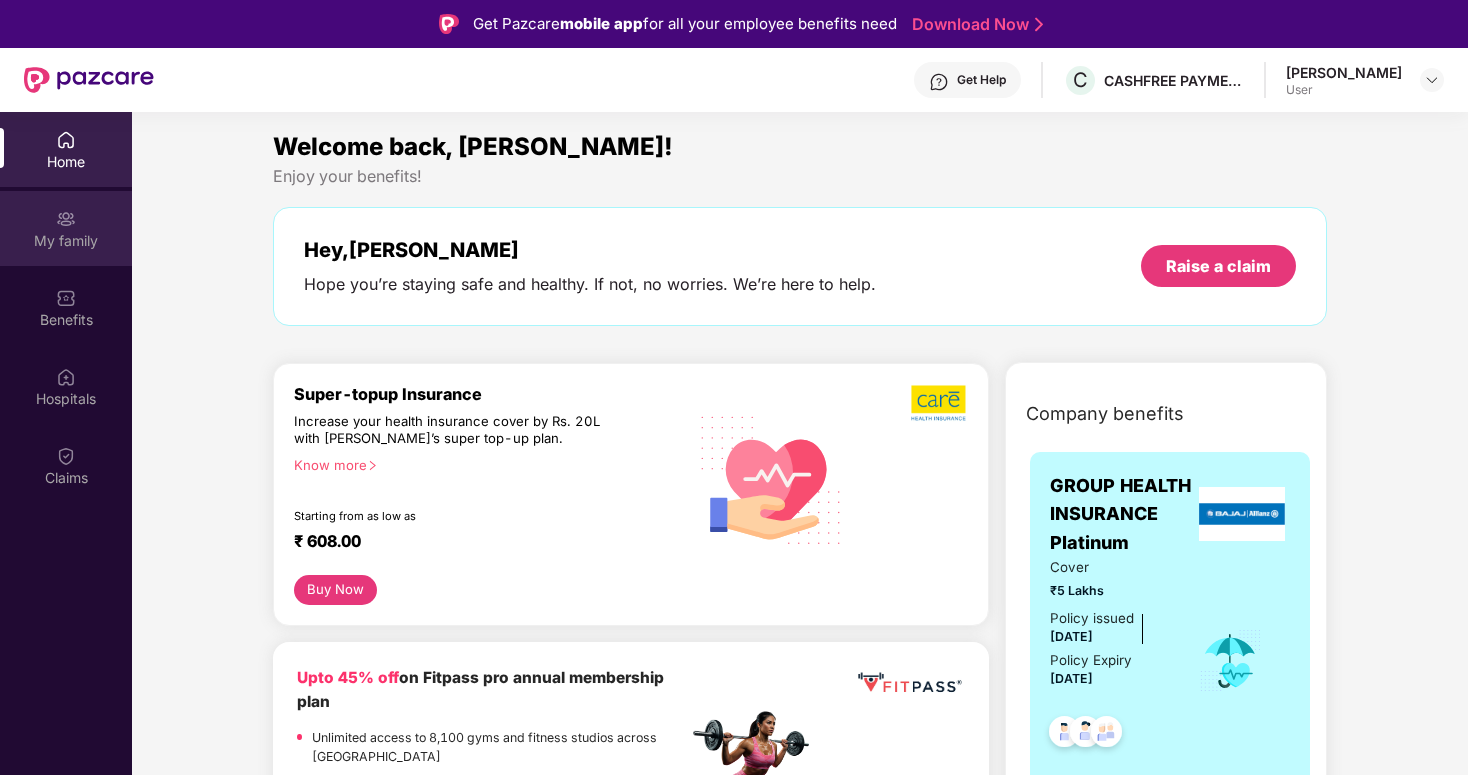 click on "My family" at bounding box center [66, 228] 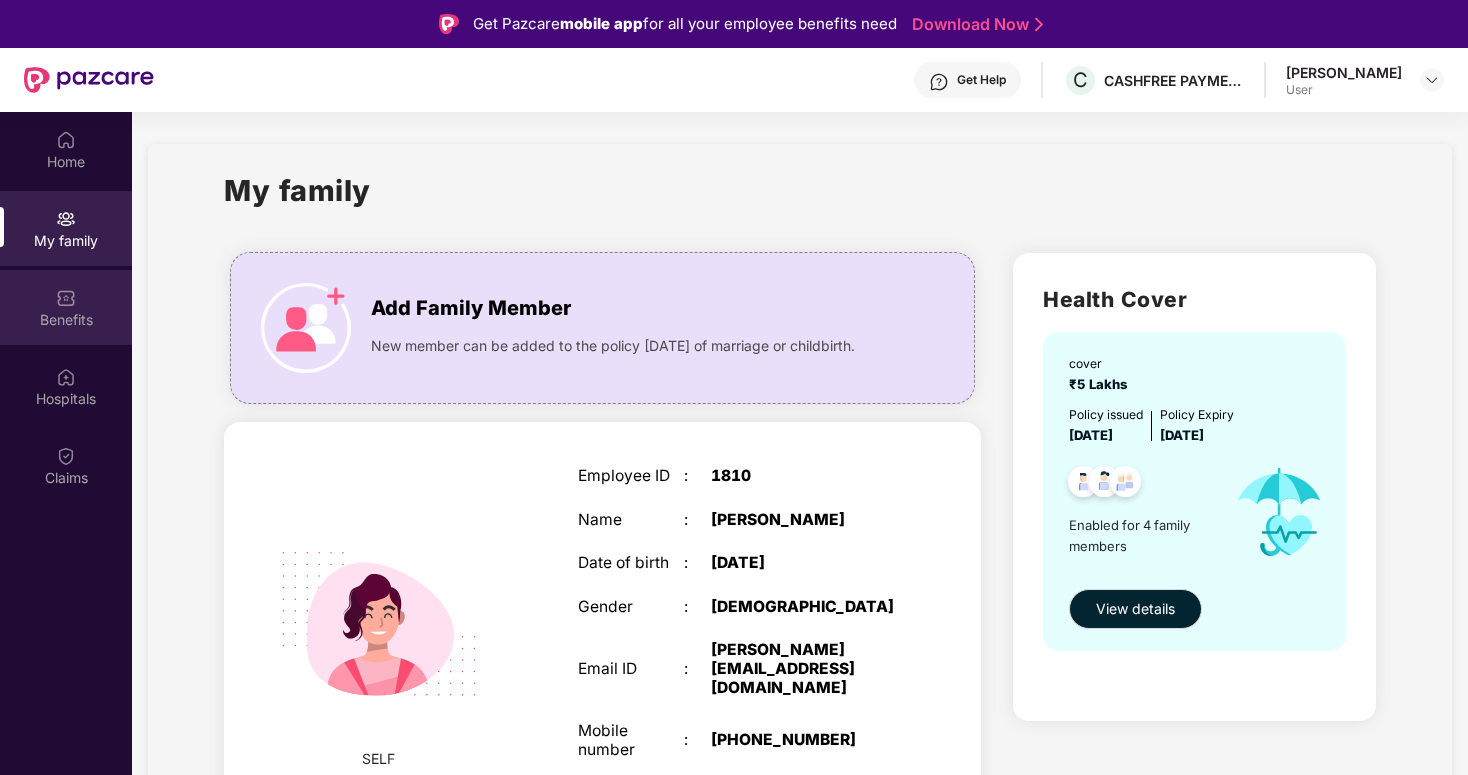 click on "Benefits" at bounding box center (66, 307) 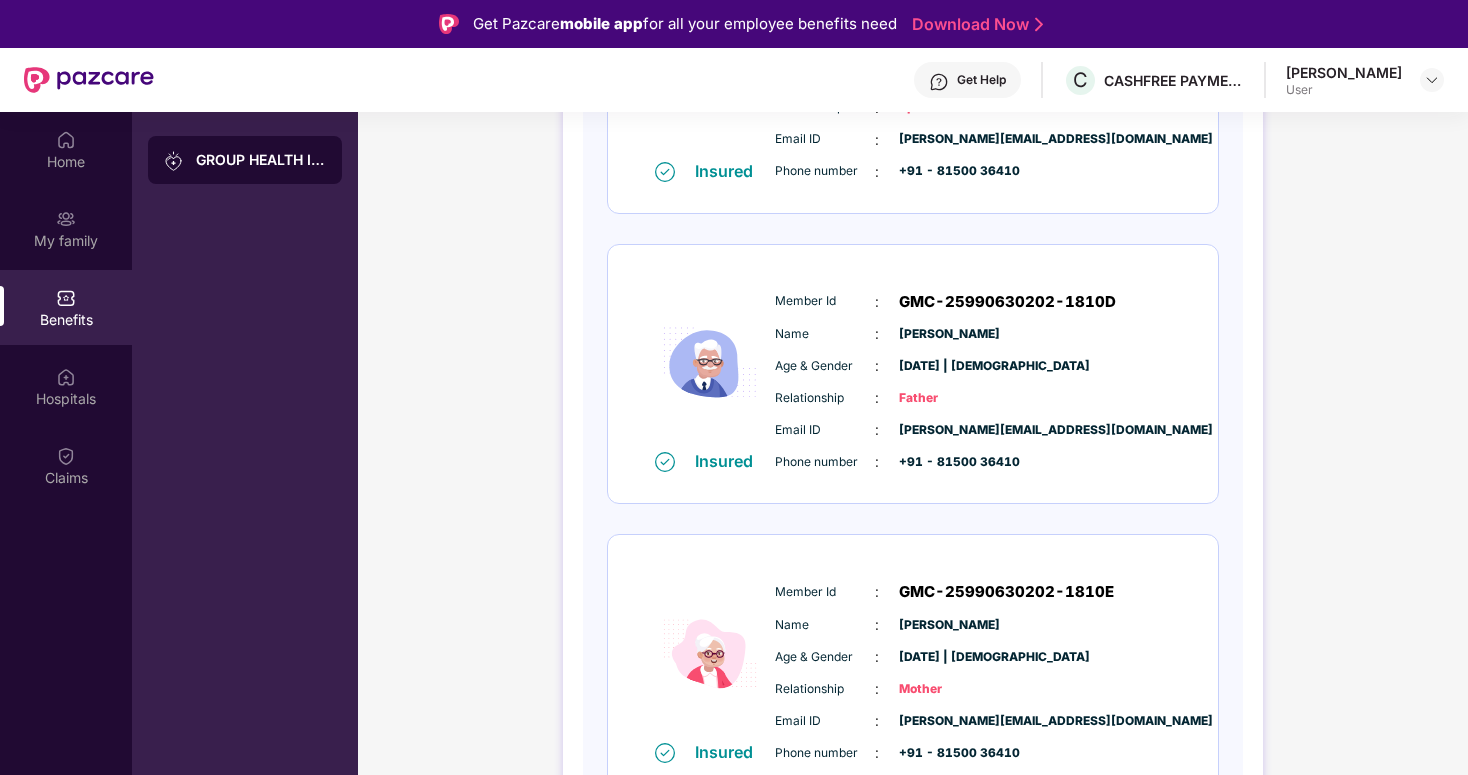 scroll, scrollTop: 775, scrollLeft: 0, axis: vertical 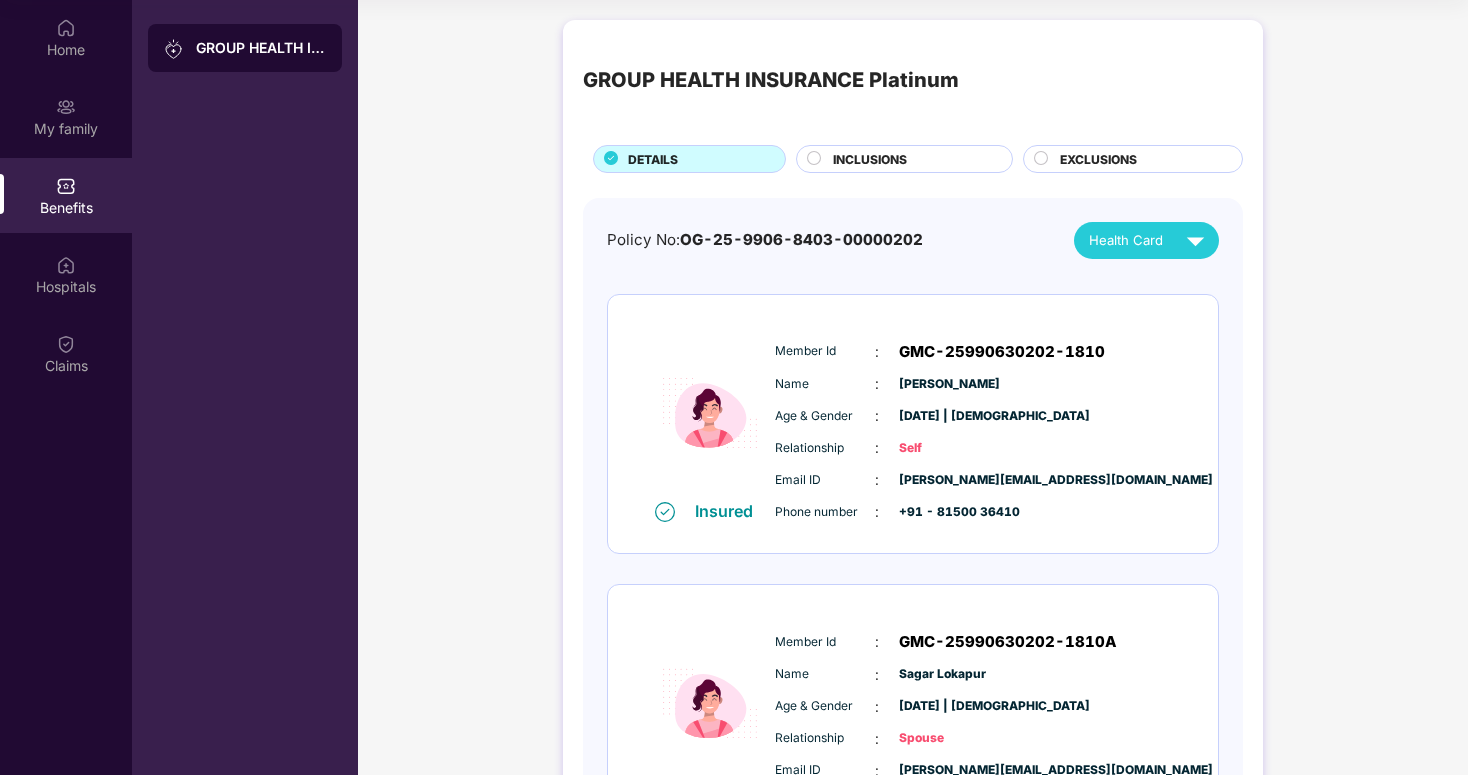 click 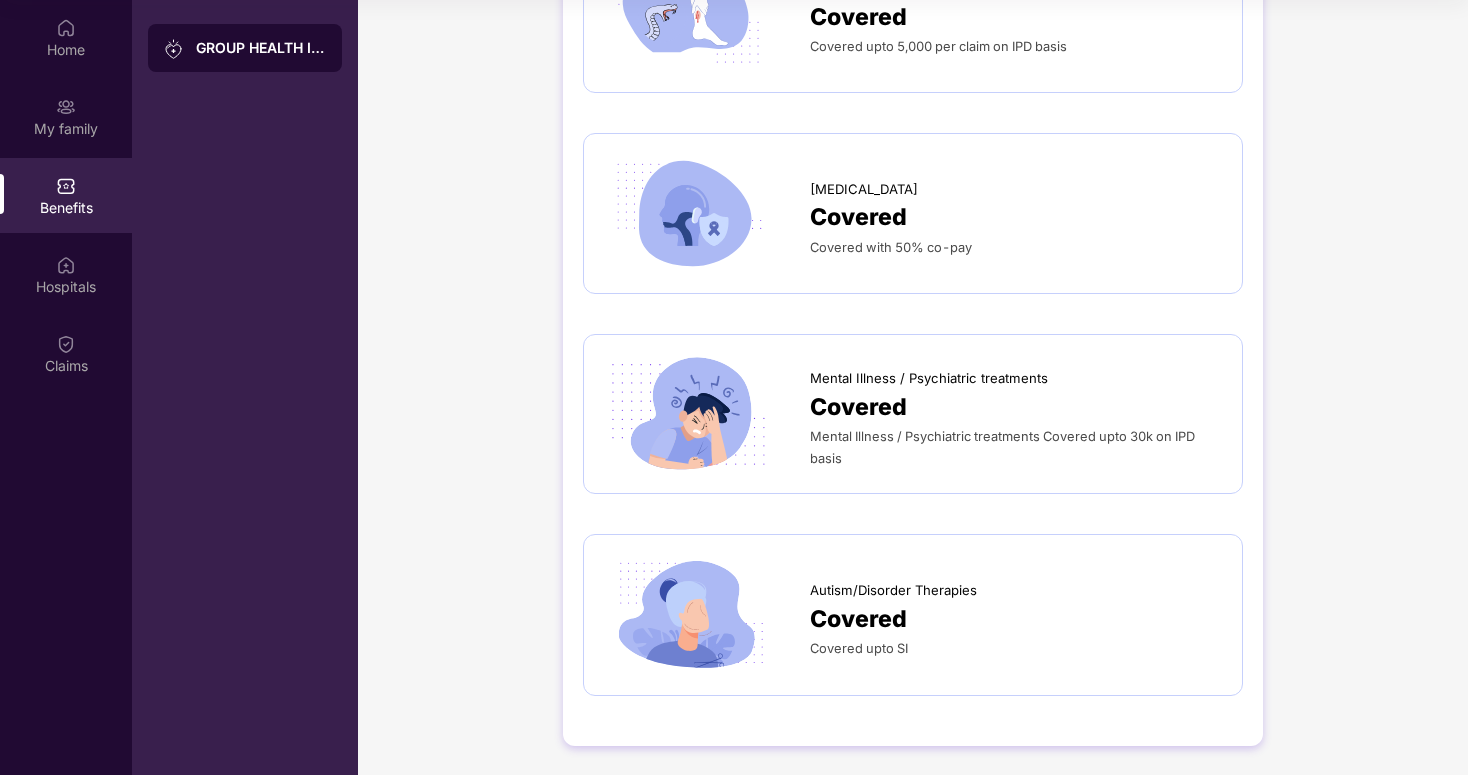 scroll, scrollTop: 164, scrollLeft: 0, axis: vertical 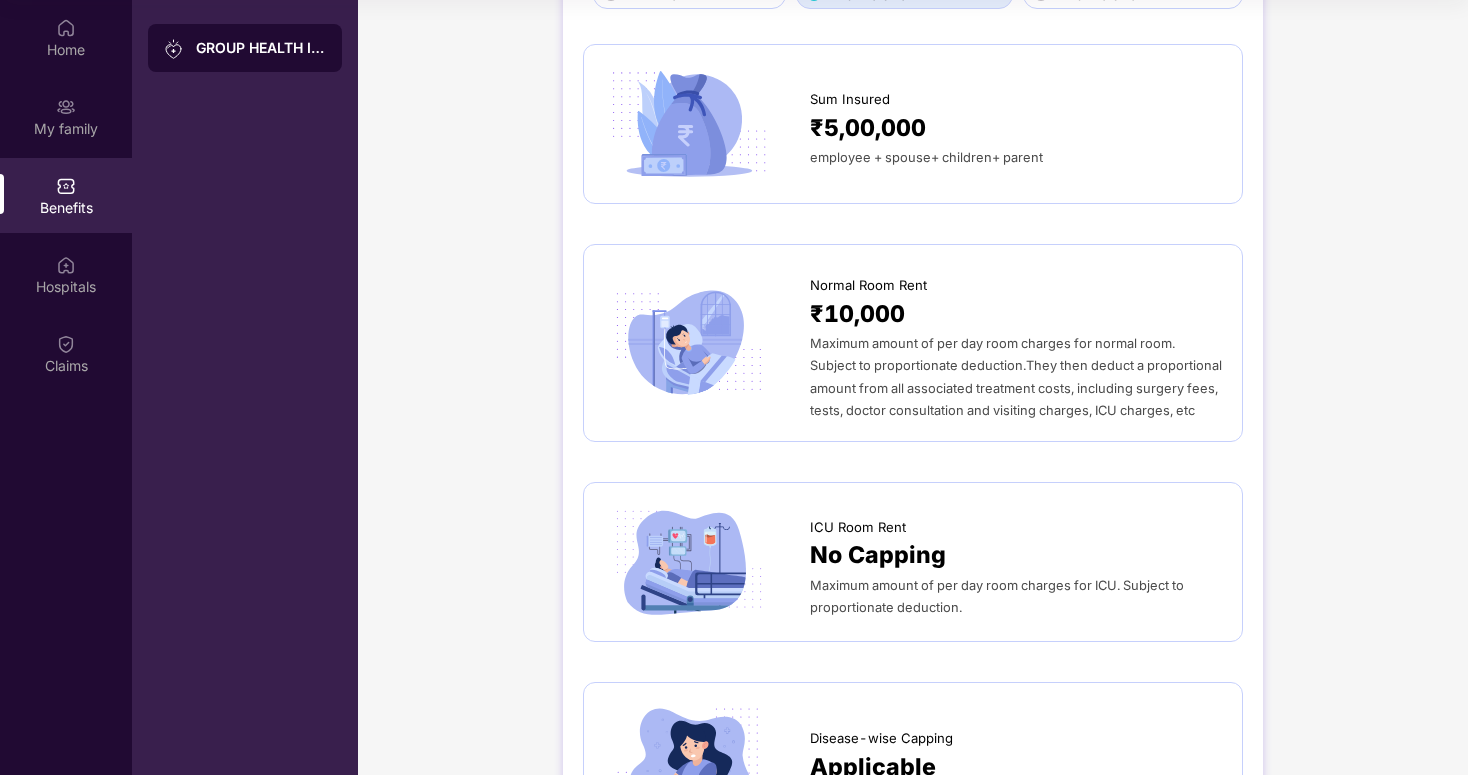 click on "Normal Room Rent ₹10,000 Maximum amount of per day room charges for normal room. Subject to proportionate deduction.They then deduct a proportional amount from all associated treatment costs, including surgery fees, tests, doctor consultation and visiting charges, ICU charges, etc" at bounding box center [913, 343] 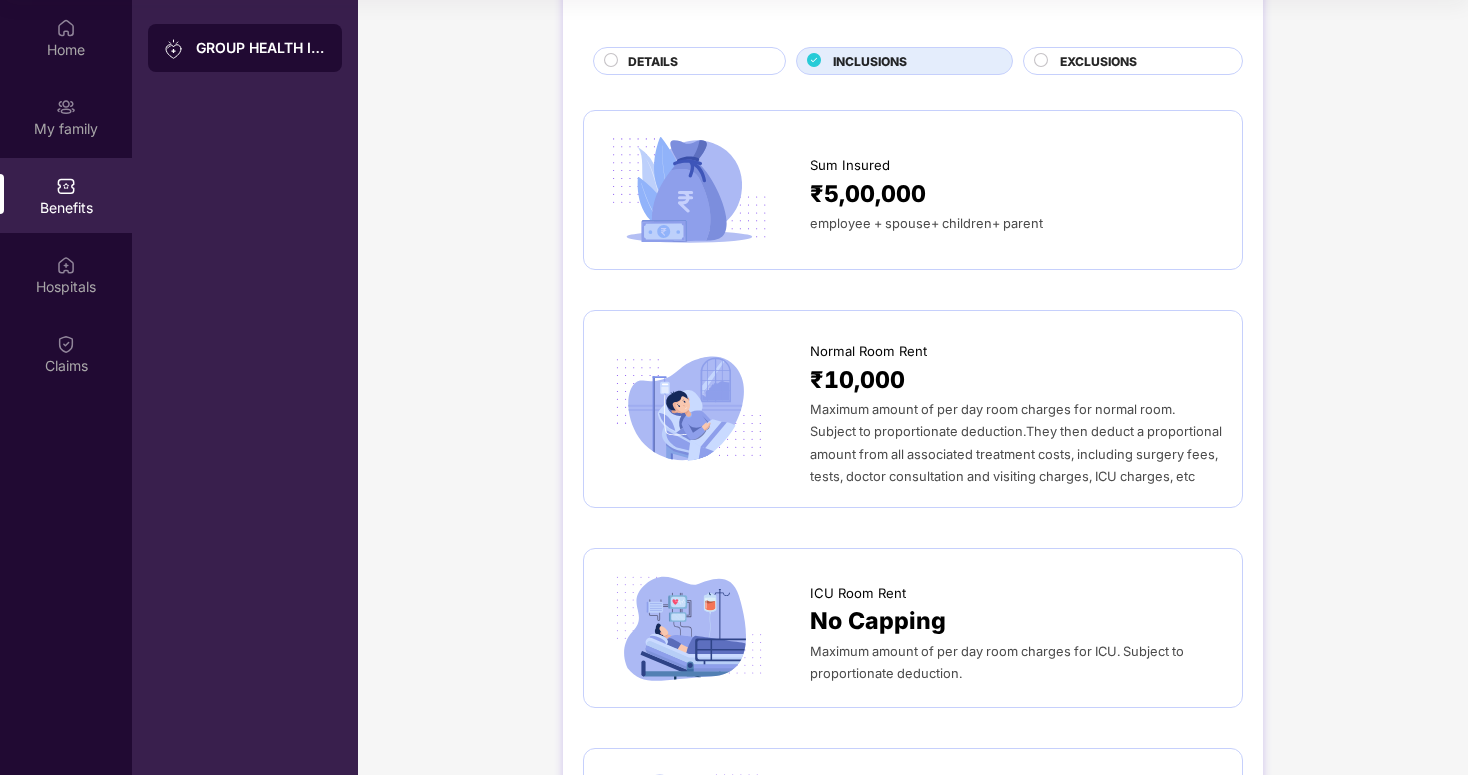 scroll, scrollTop: 0, scrollLeft: 0, axis: both 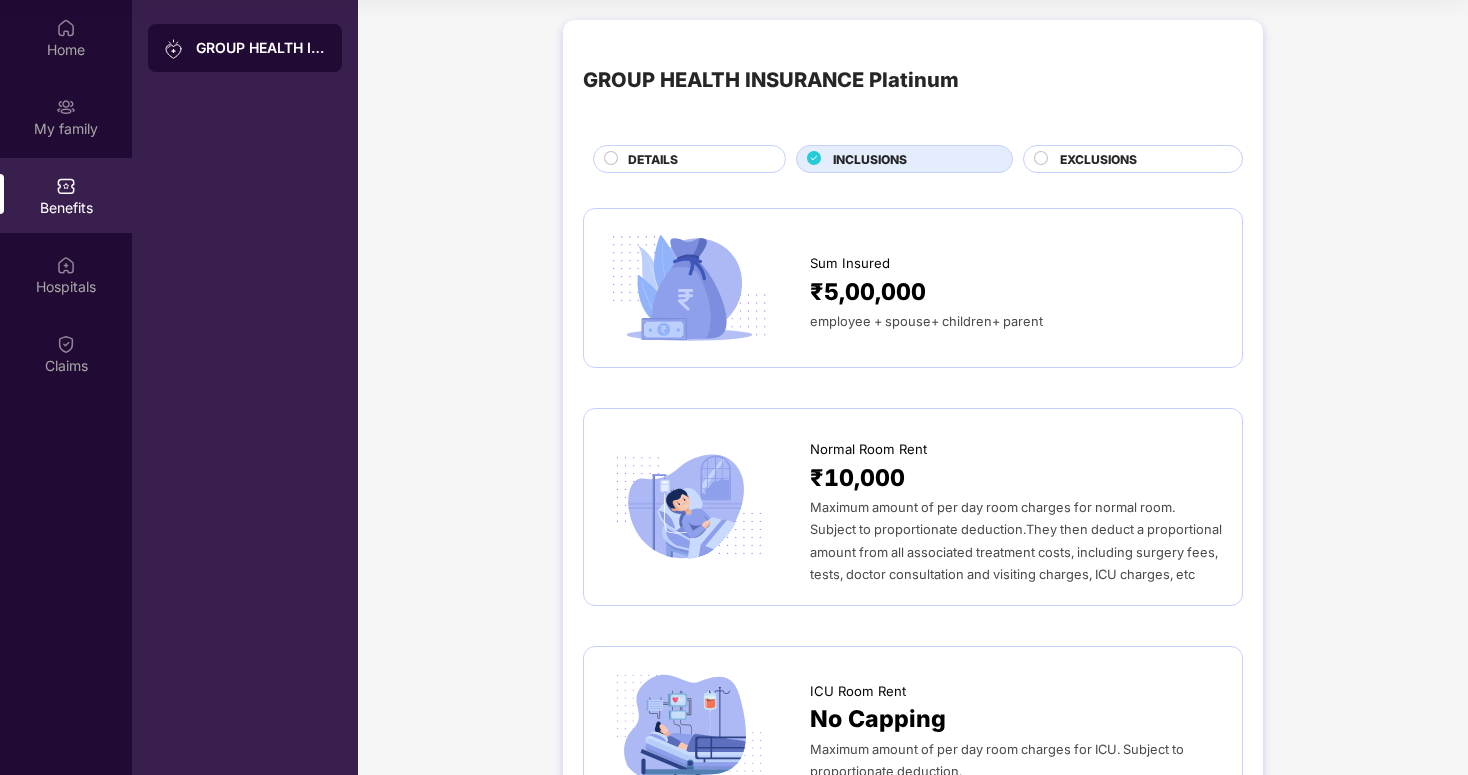 click on "EXCLUSIONS" at bounding box center (1098, 159) 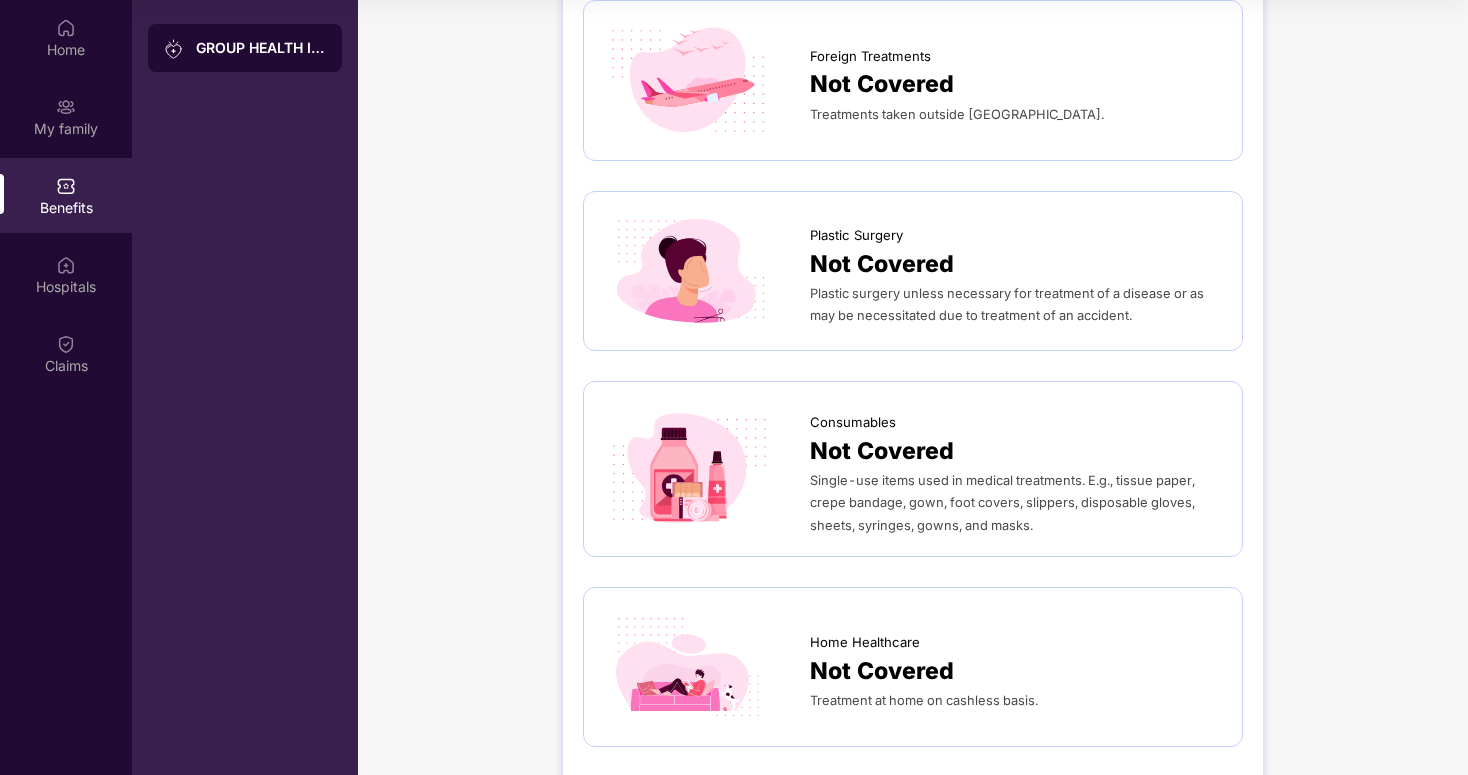 scroll, scrollTop: 1315, scrollLeft: 0, axis: vertical 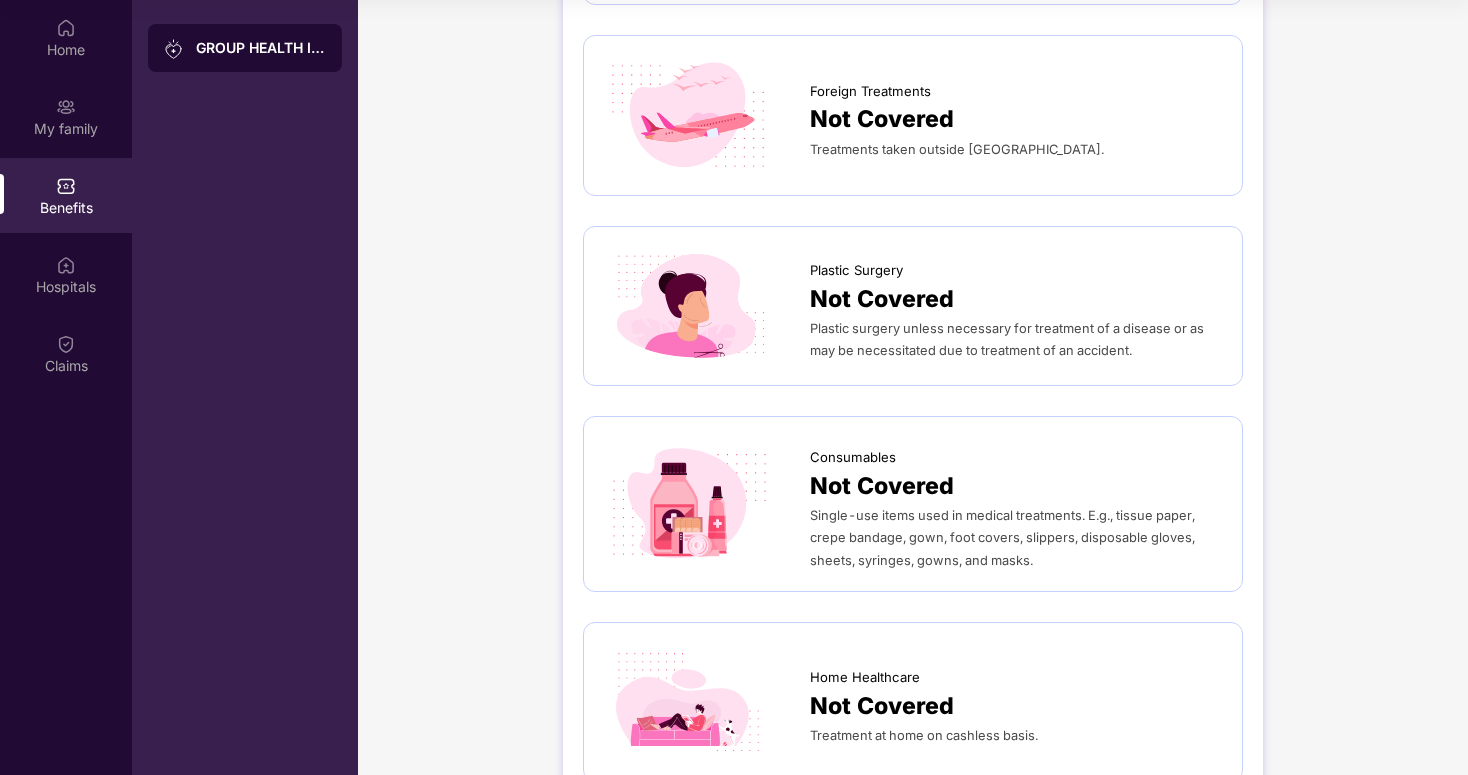 click on "Plastic surgery unless necessary for treatment of a disease or as may be necessitated due to treatment of an accident." at bounding box center (1007, 339) 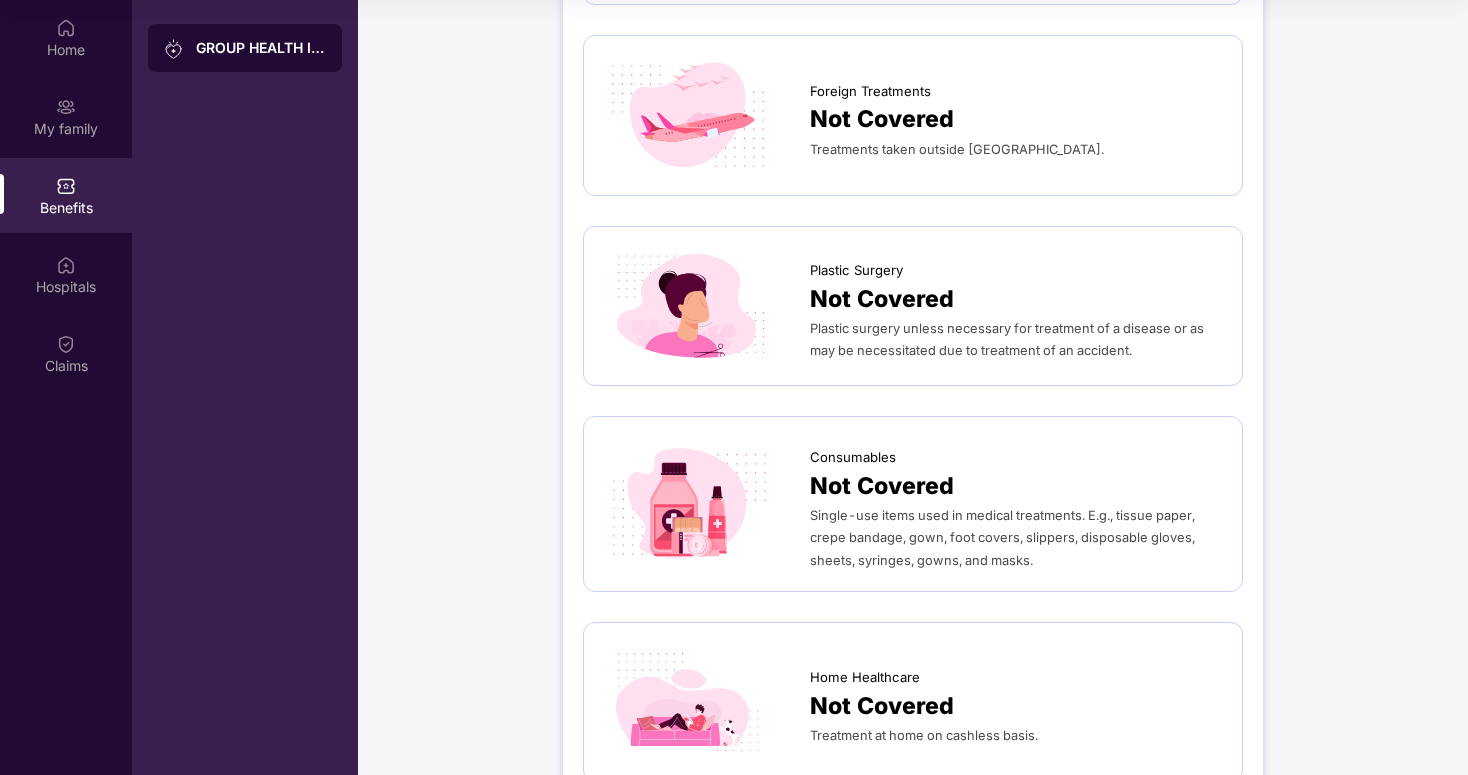 click at bounding box center [689, 306] 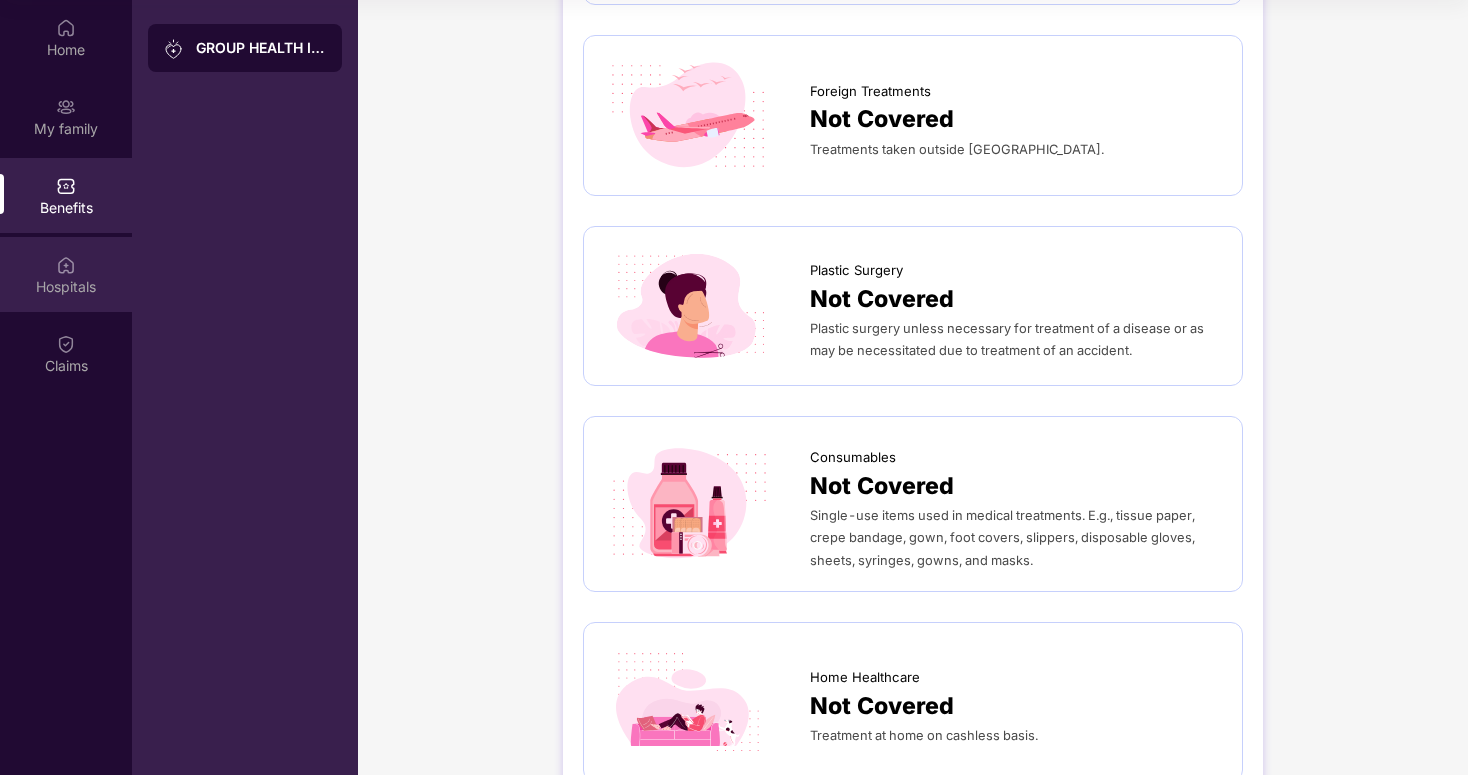 click on "Hospitals" at bounding box center (66, 287) 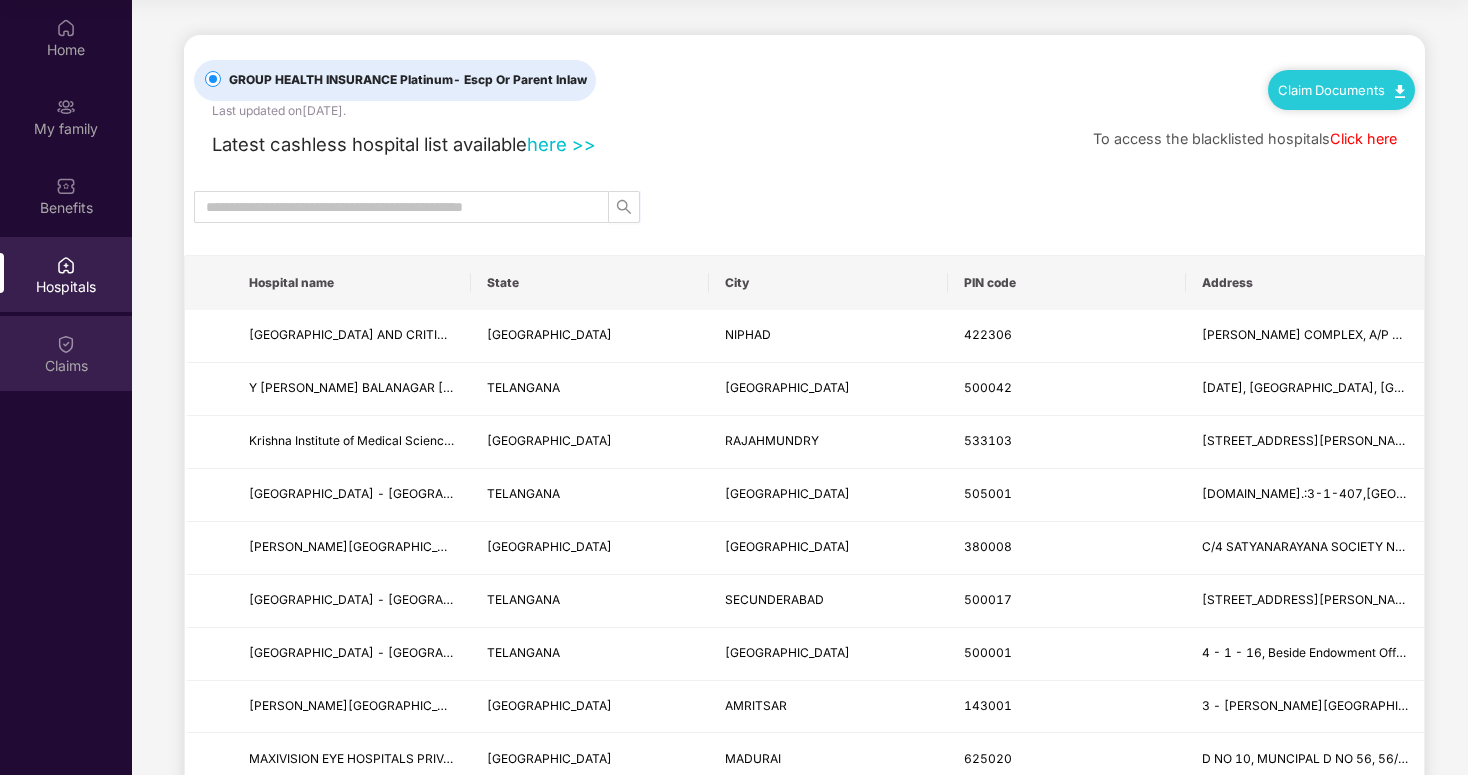 click on "Claims" at bounding box center [66, 366] 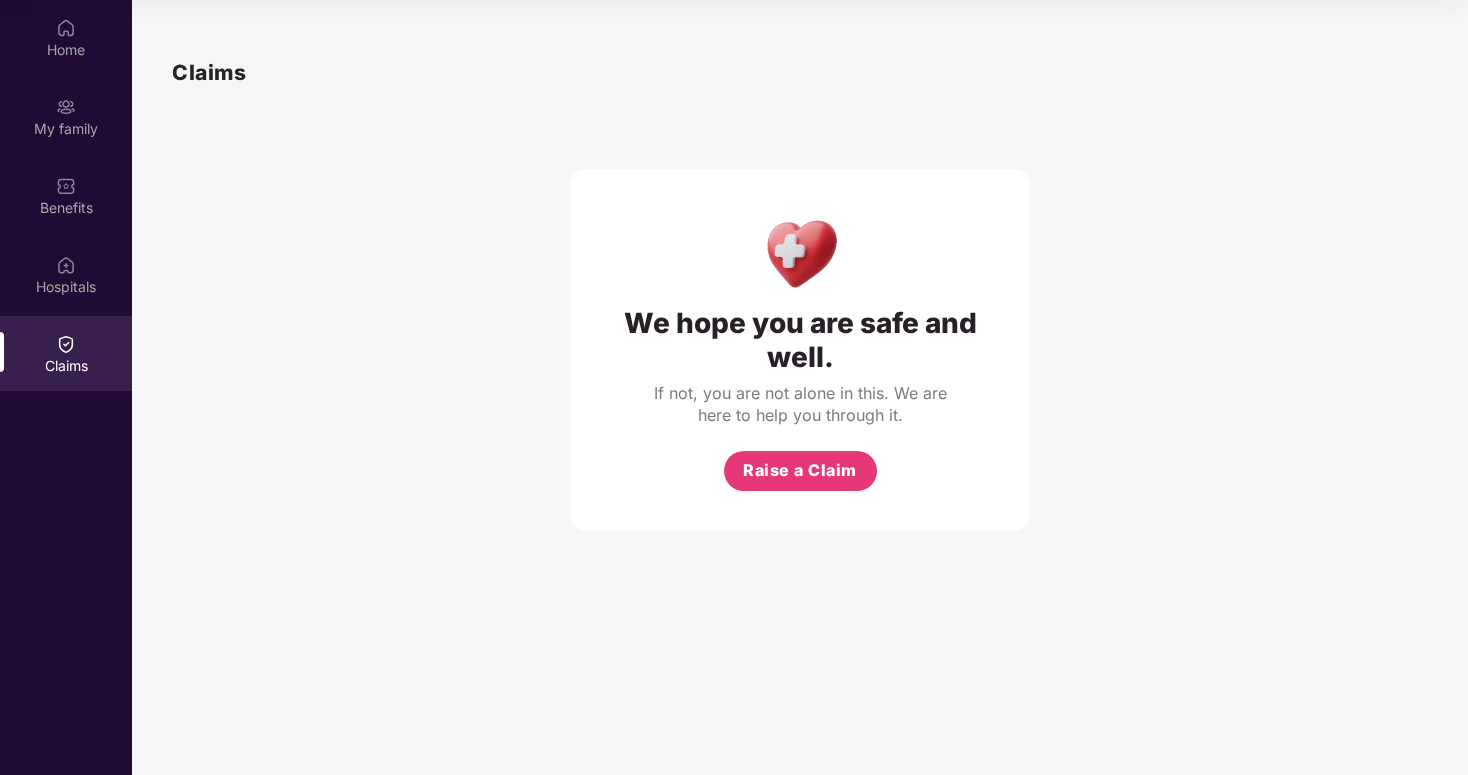 click on "Claims" at bounding box center [66, 366] 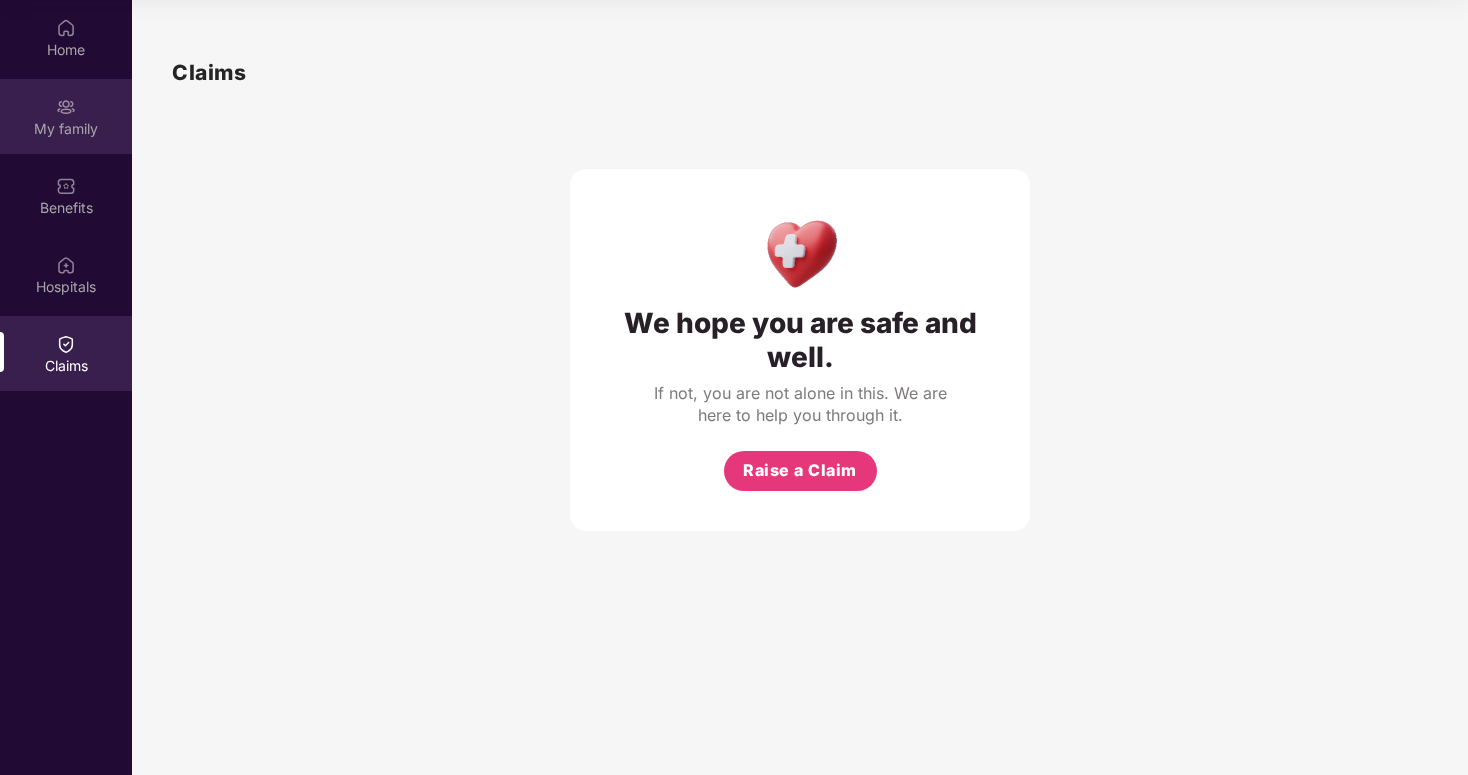 click on "My family" at bounding box center [66, 116] 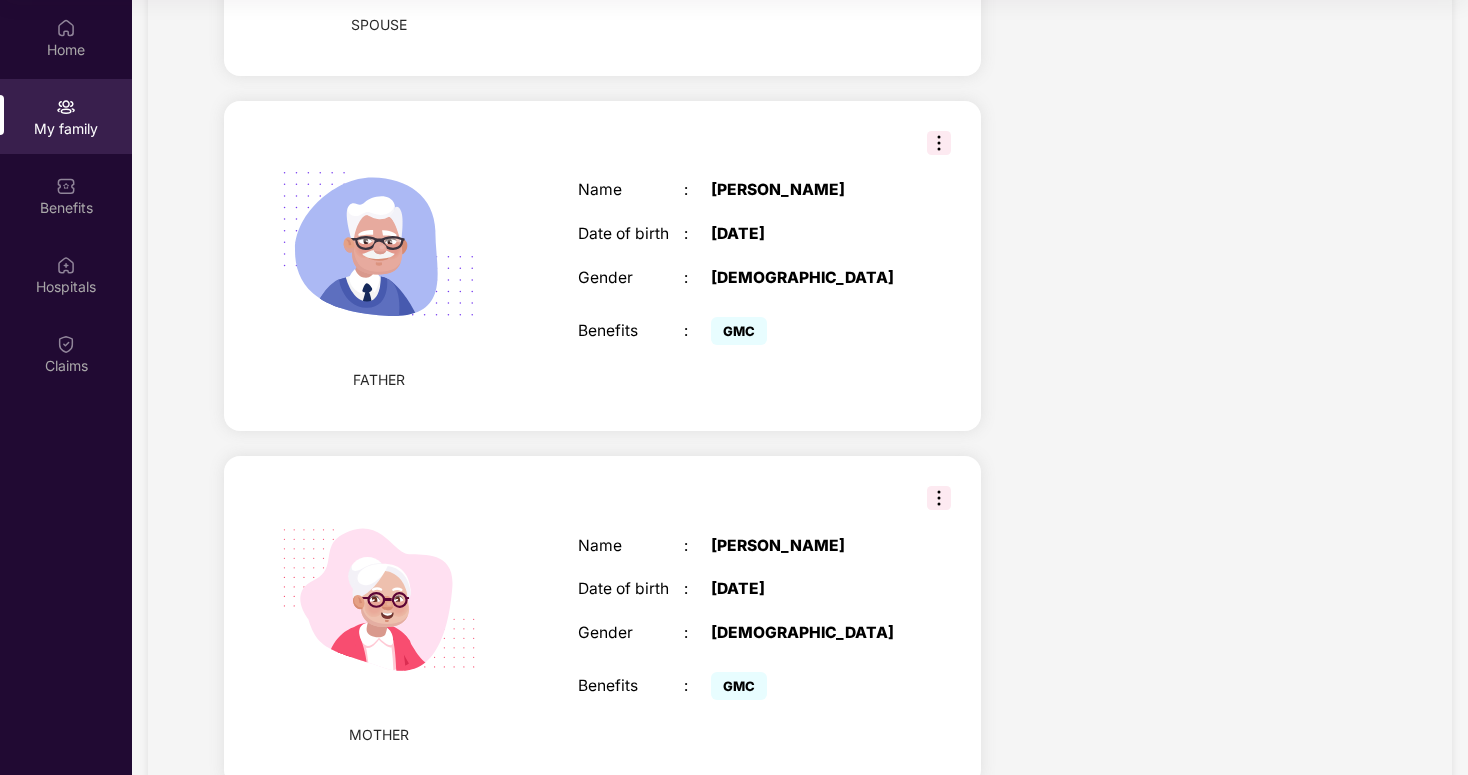 scroll, scrollTop: 173, scrollLeft: 0, axis: vertical 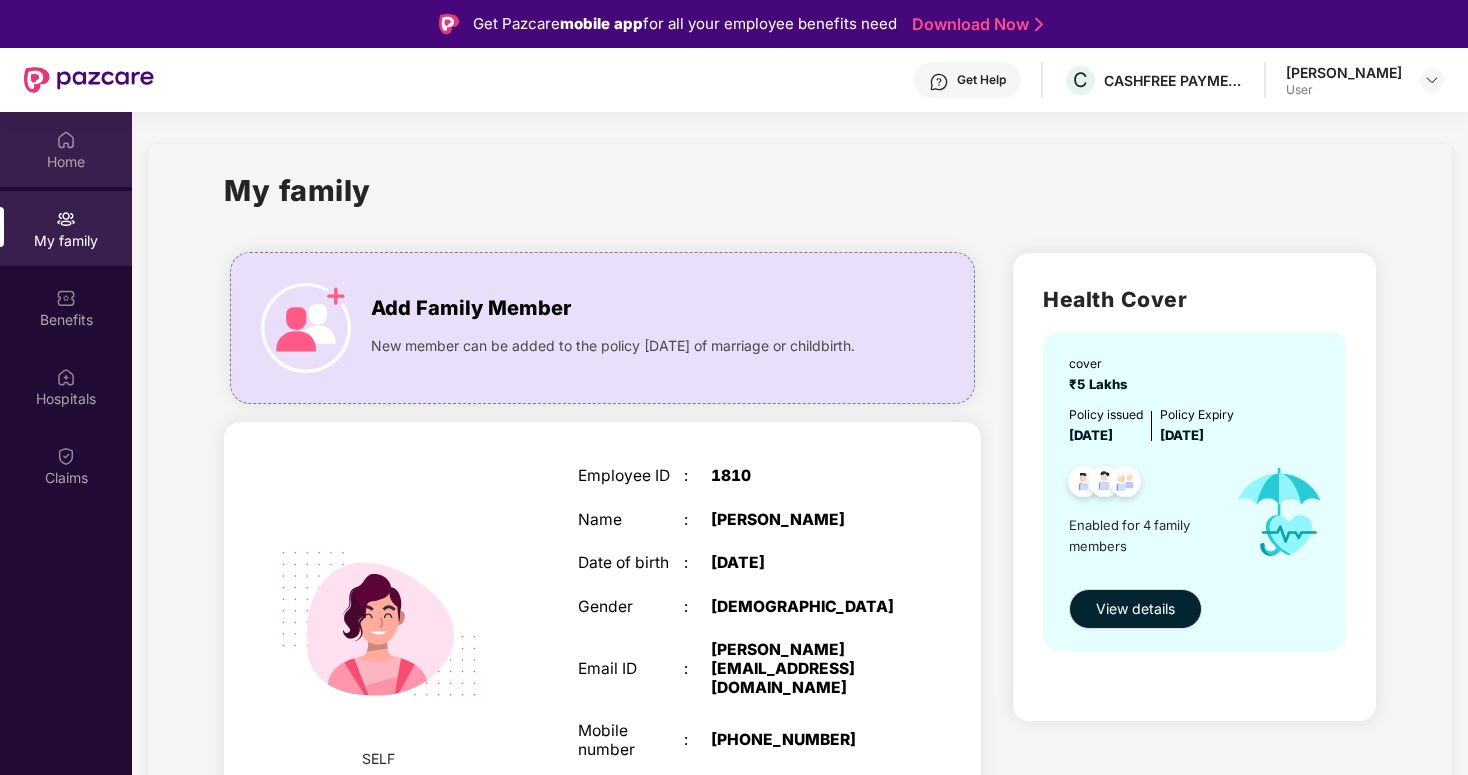 click on "Home" at bounding box center [66, 162] 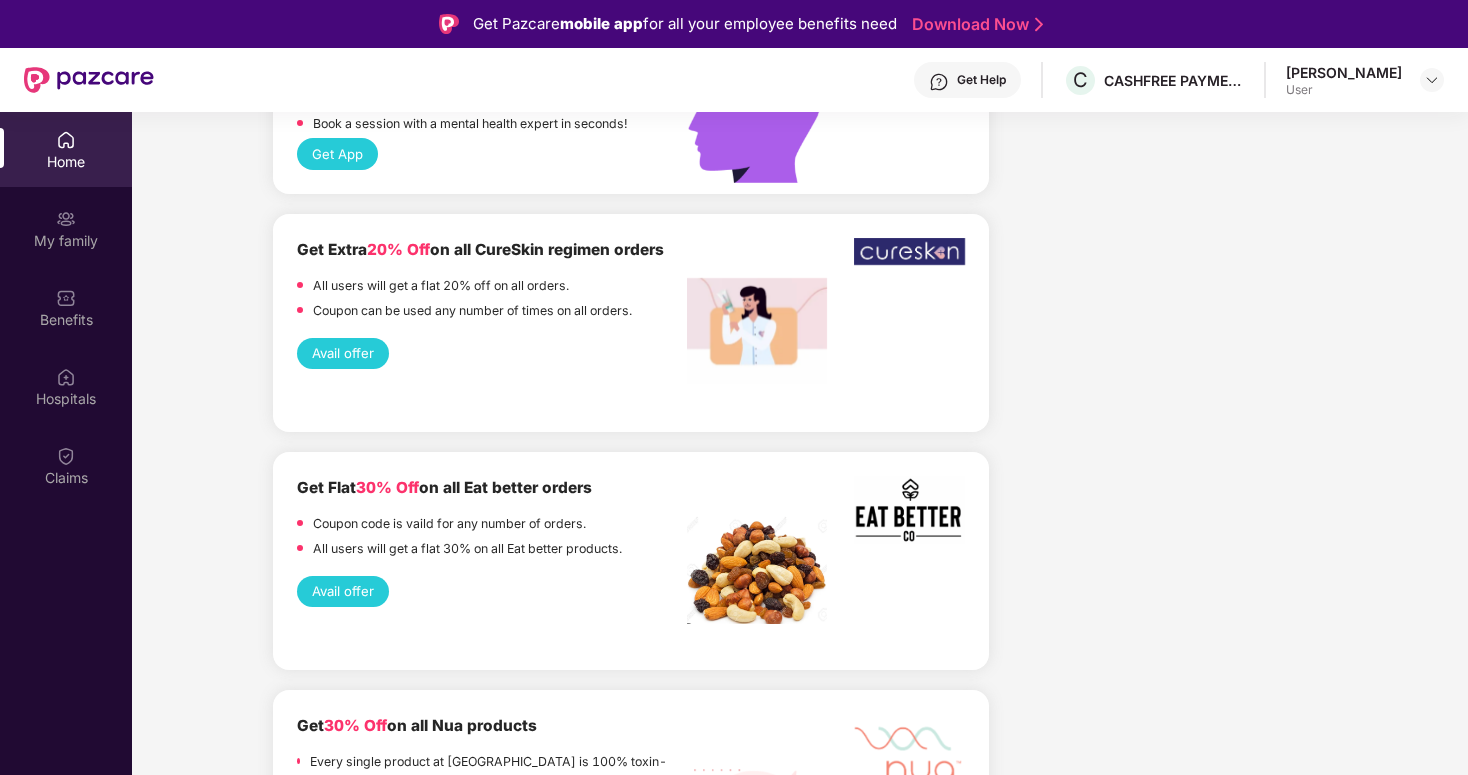 scroll, scrollTop: 3552, scrollLeft: 0, axis: vertical 